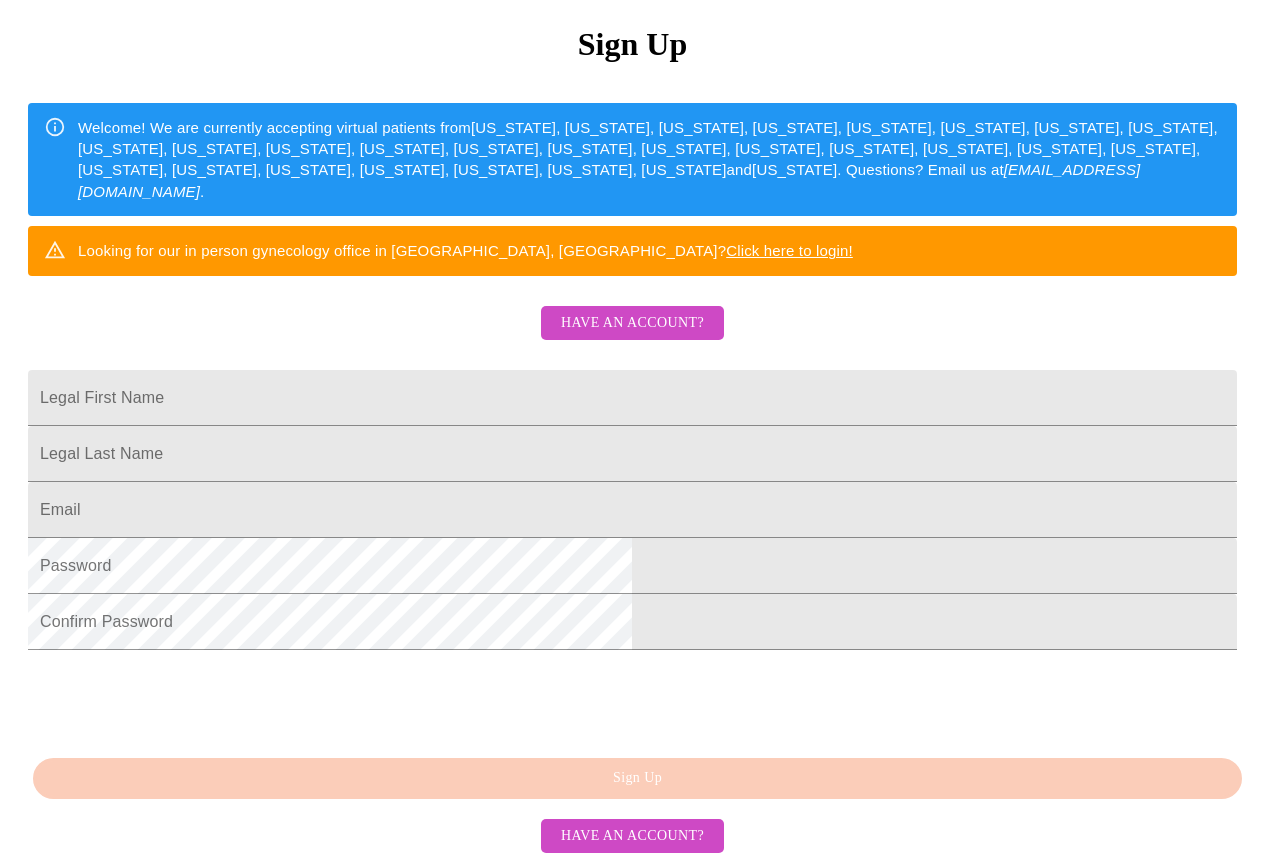 scroll, scrollTop: 300, scrollLeft: 0, axis: vertical 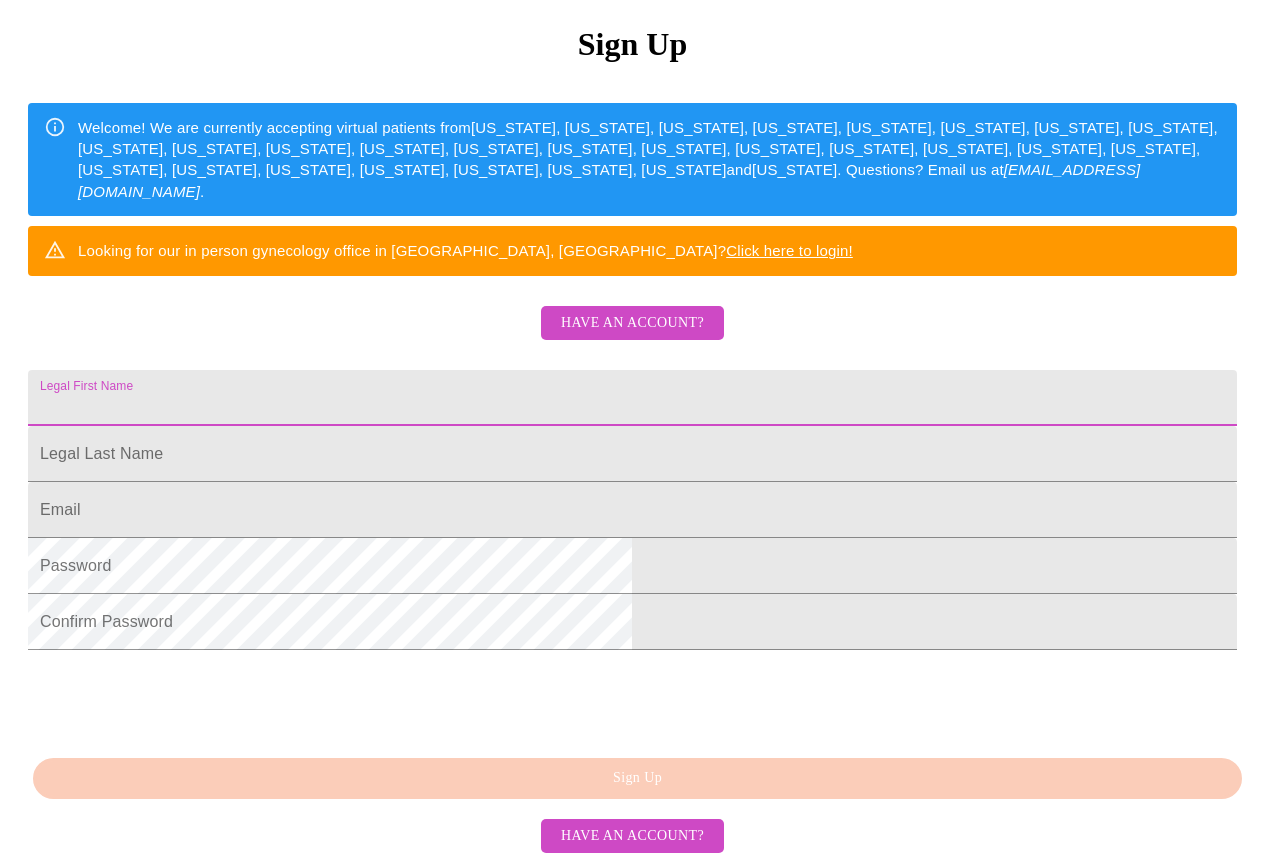 click on "Legal First Name" at bounding box center [632, 398] 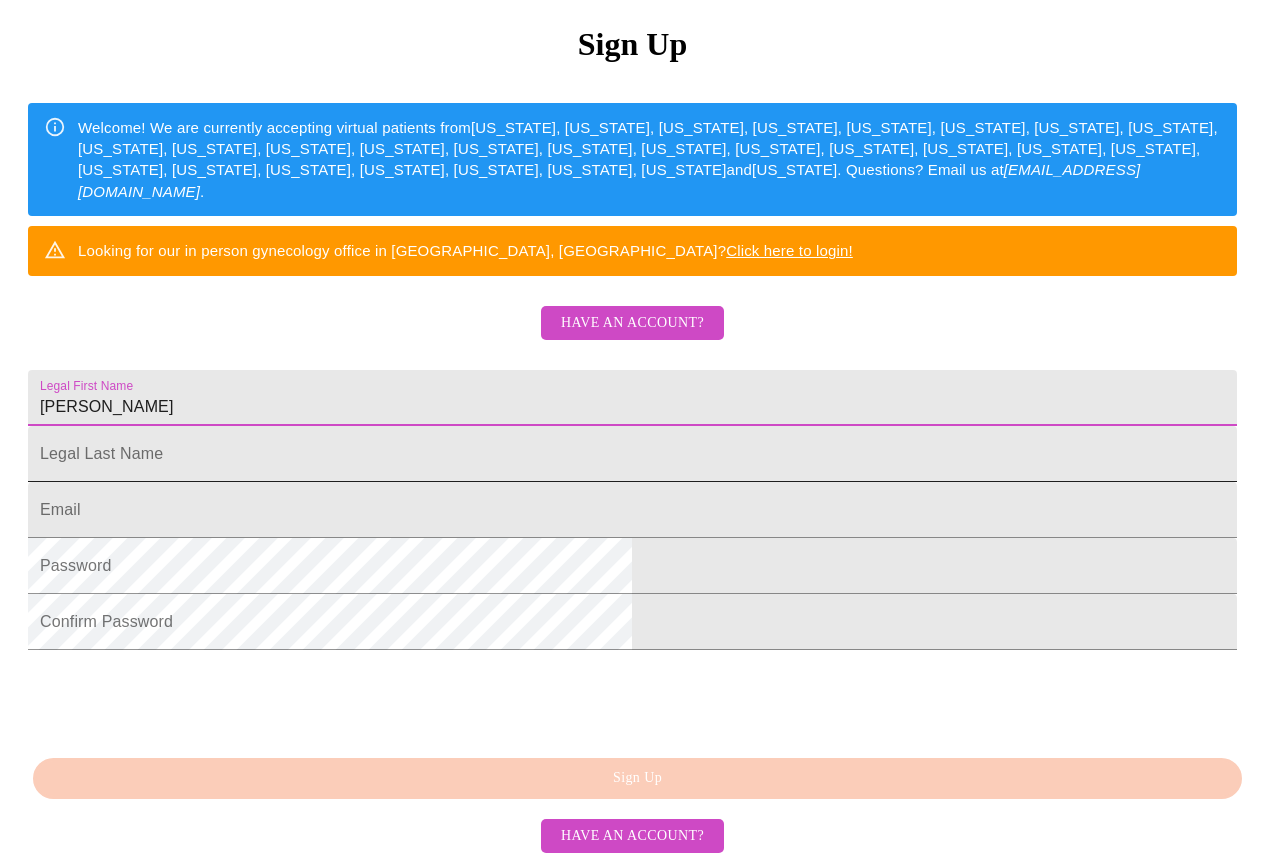 type on "[PERSON_NAME]" 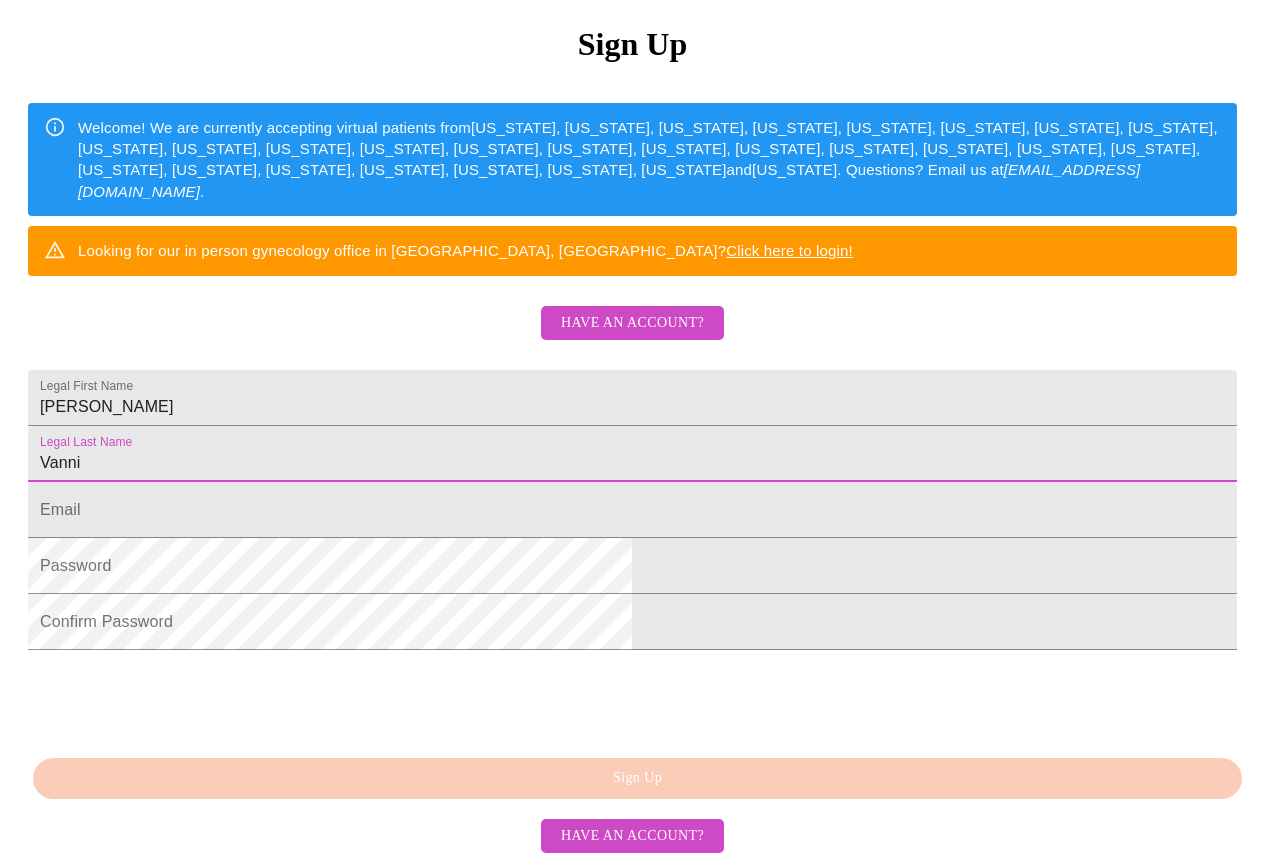 scroll, scrollTop: 390, scrollLeft: 0, axis: vertical 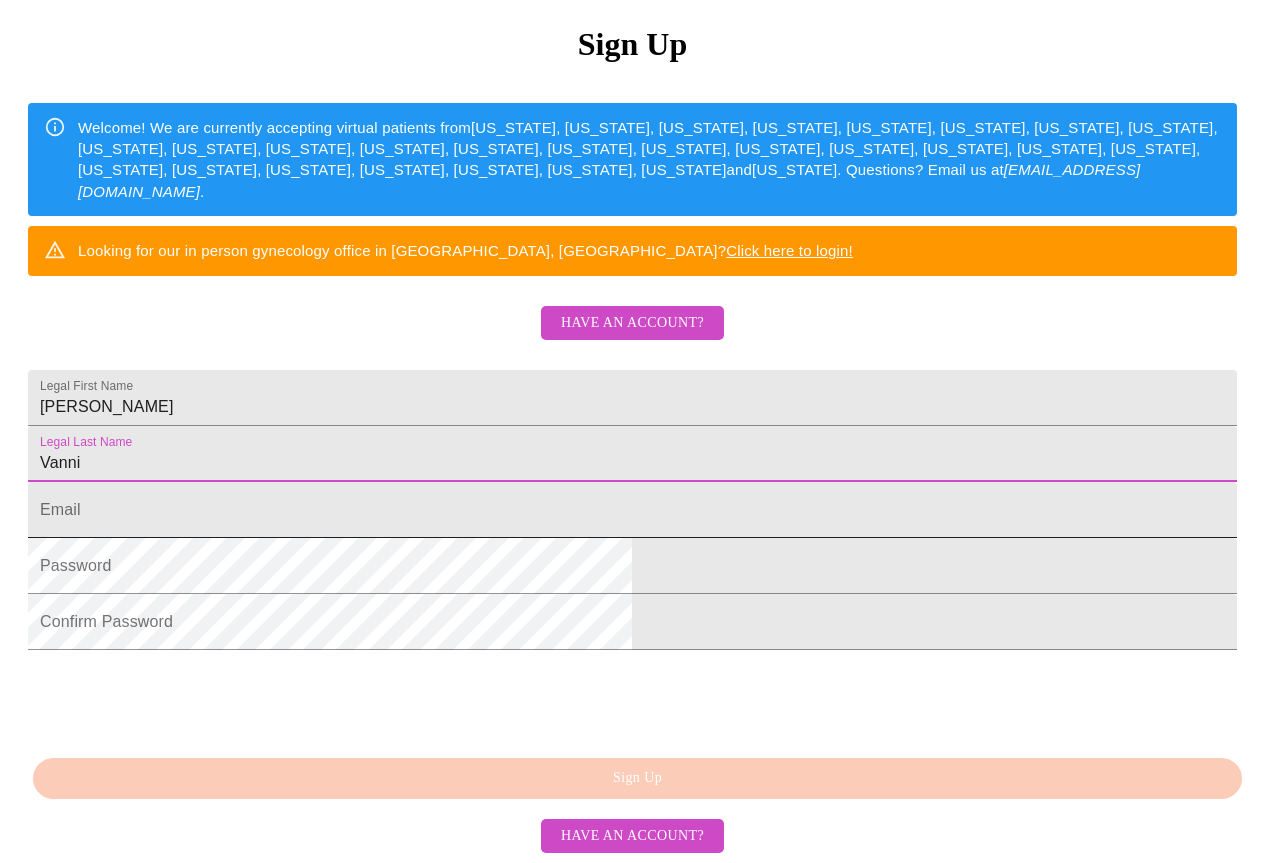 type on "Vanni" 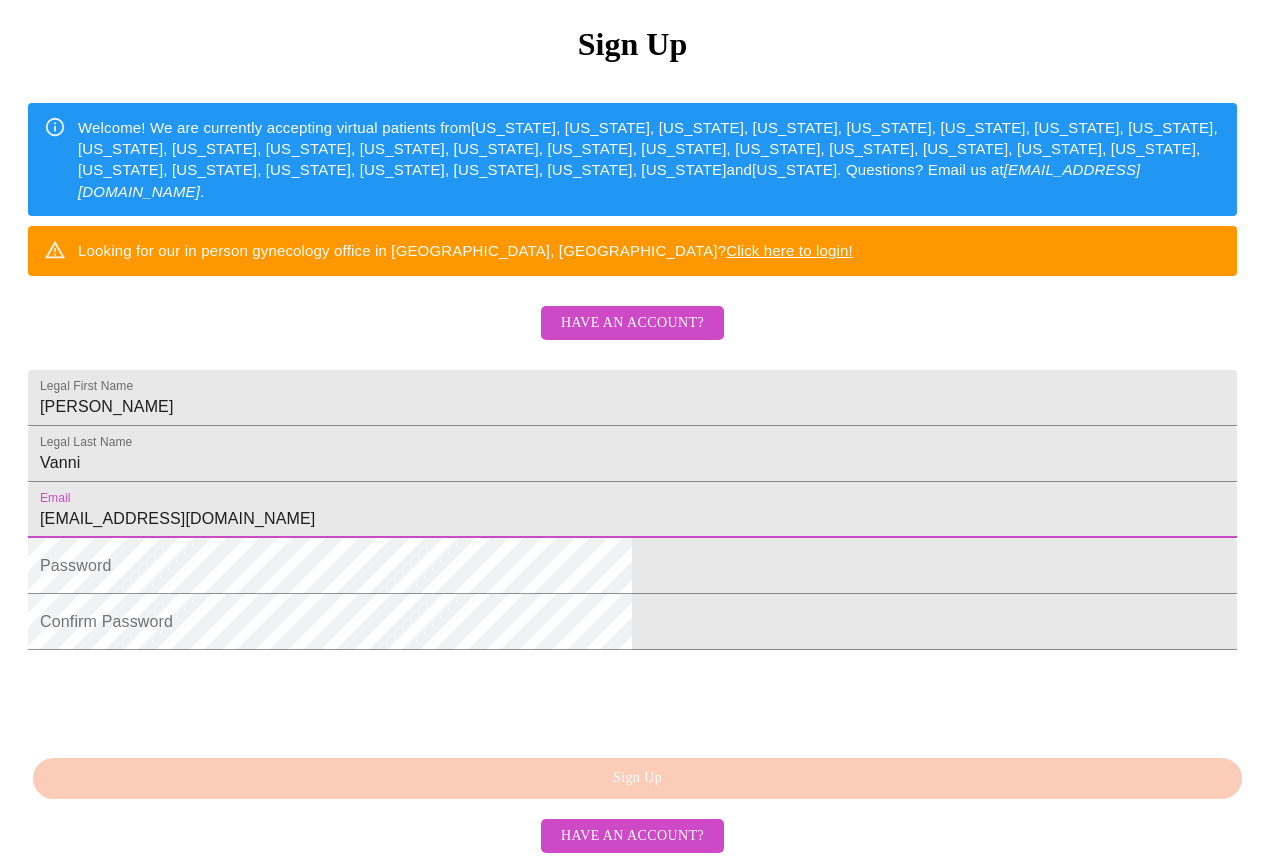 type on "[EMAIL_ADDRESS][DOMAIN_NAME]" 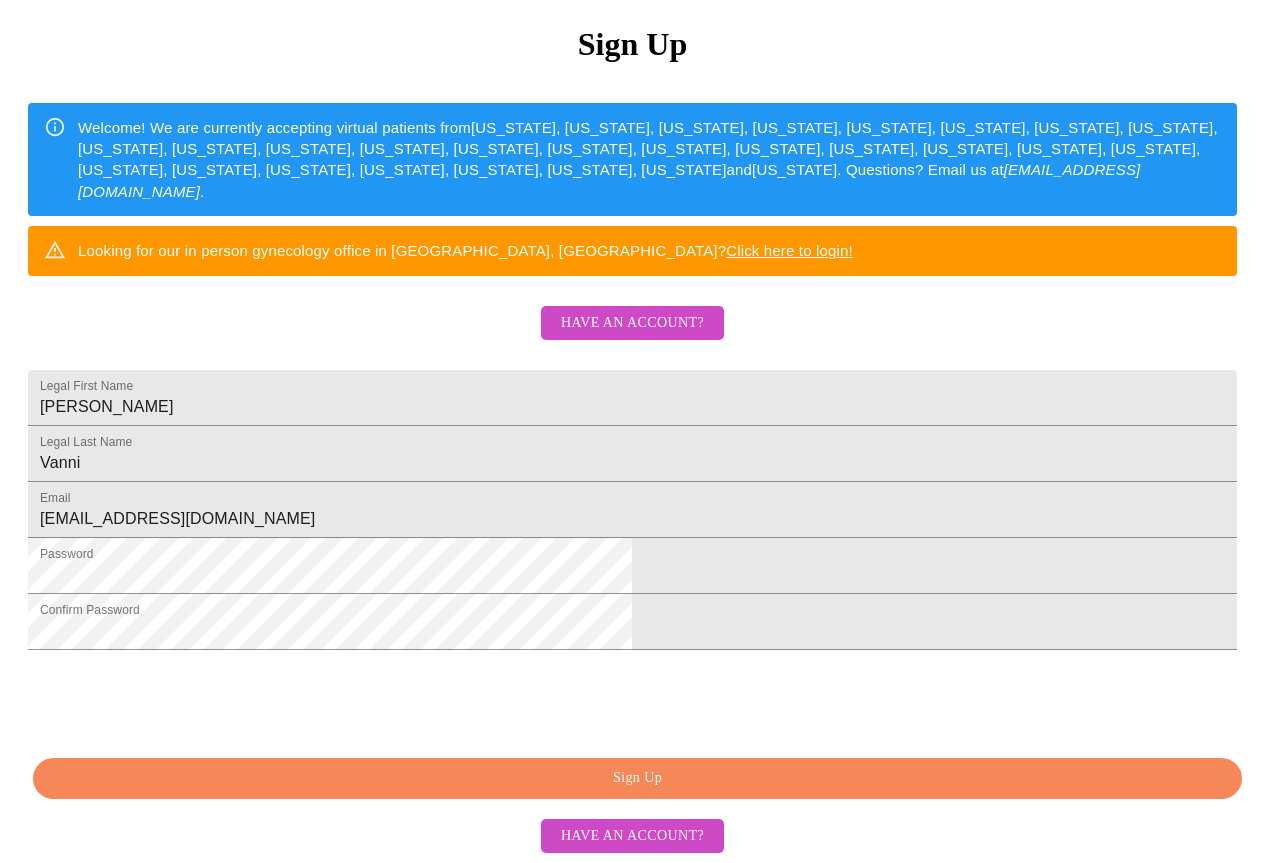 click on "Sign Up" at bounding box center (637, 778) 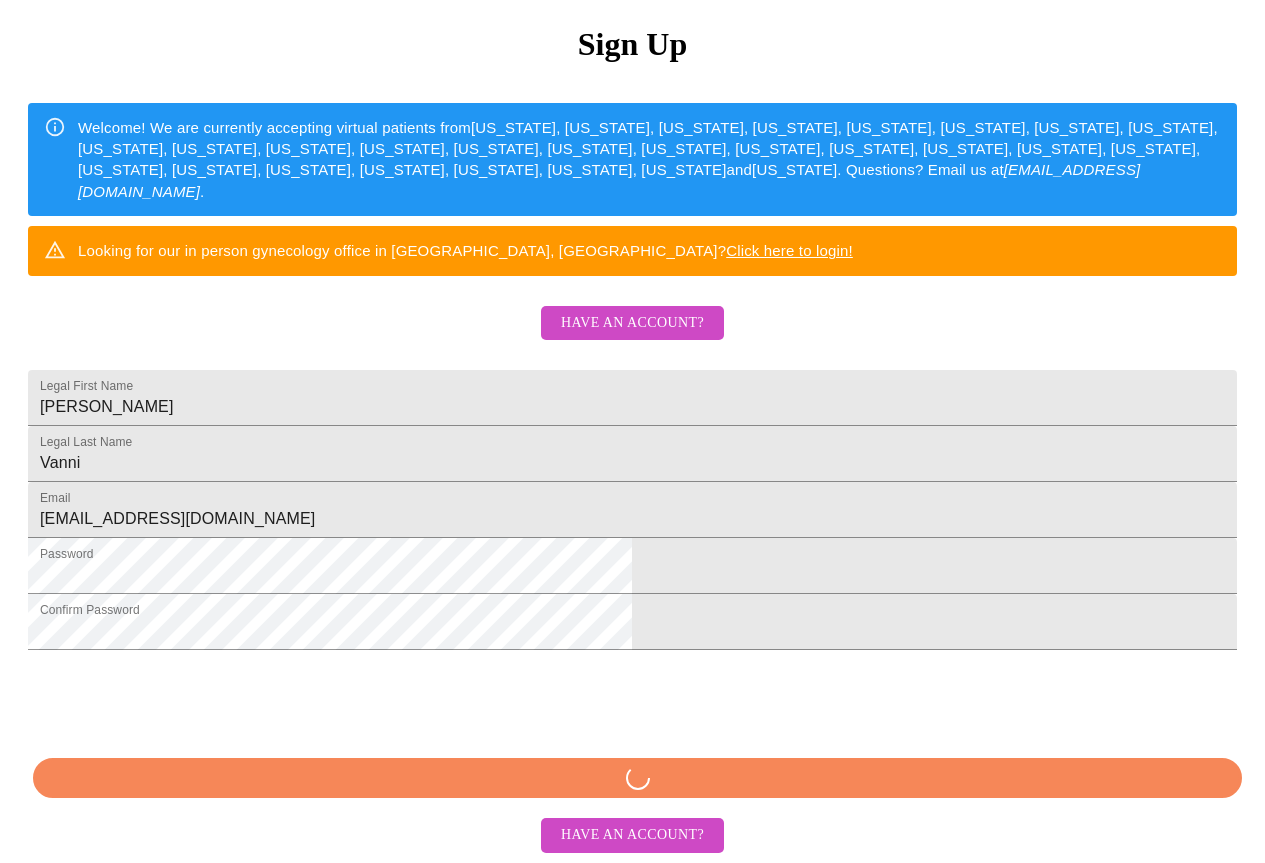 scroll, scrollTop: 389, scrollLeft: 0, axis: vertical 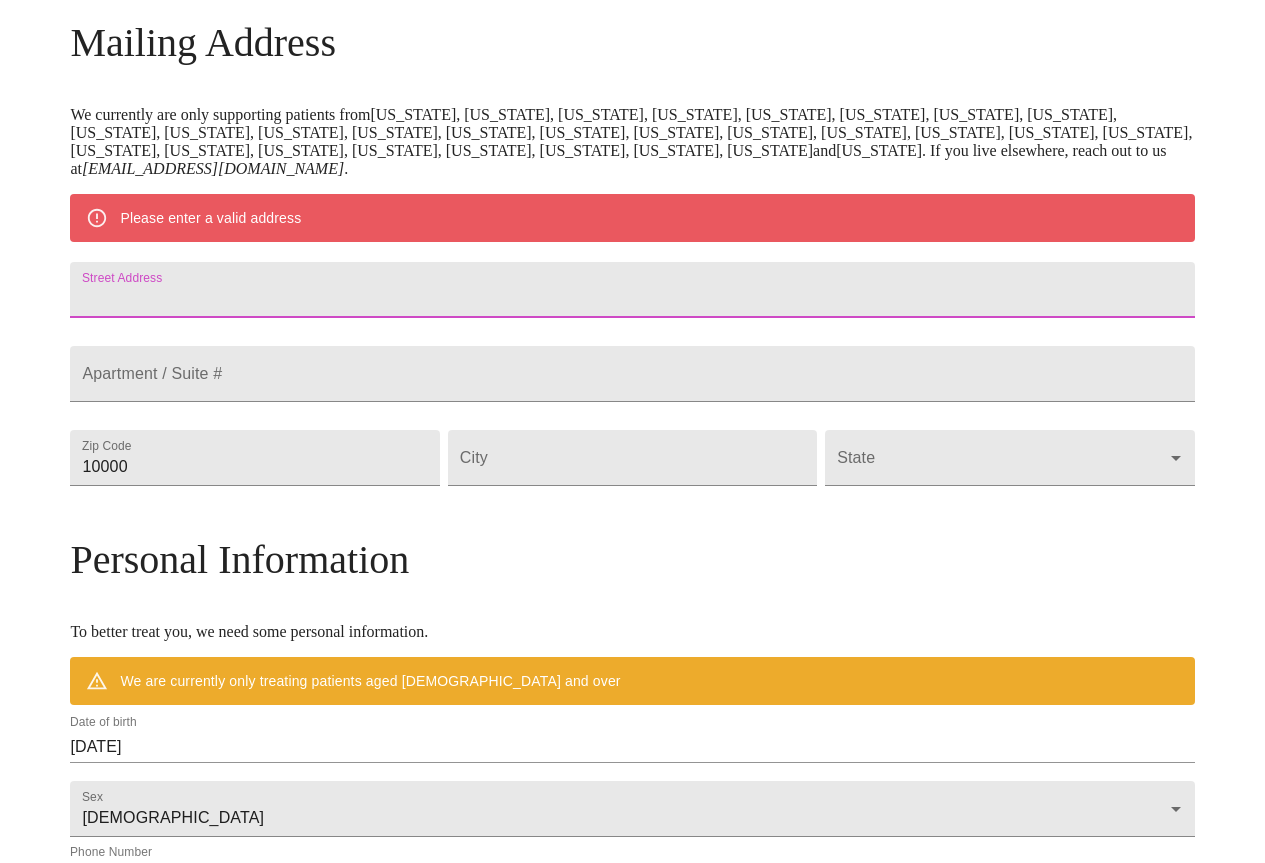 click on "Street Address" at bounding box center [632, 290] 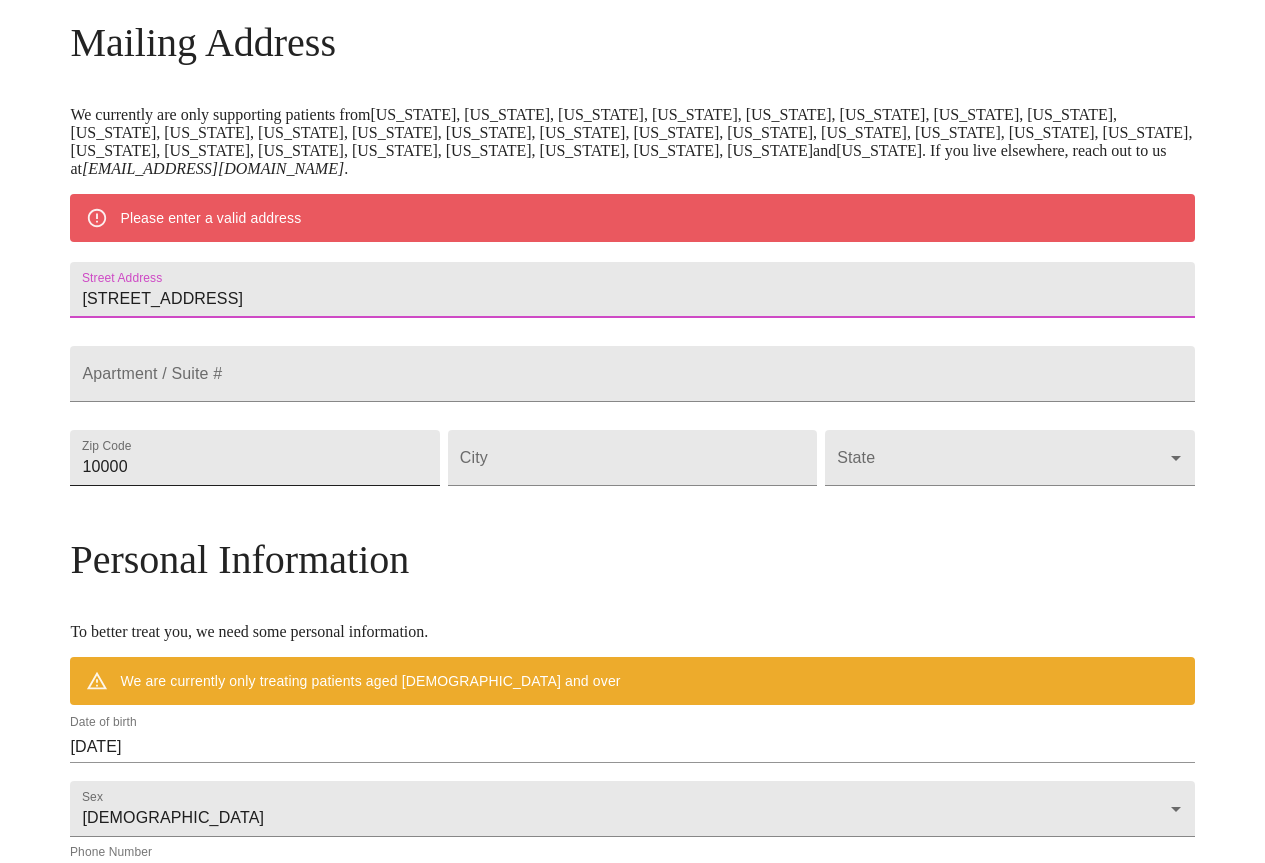 type on "[STREET_ADDRESS]" 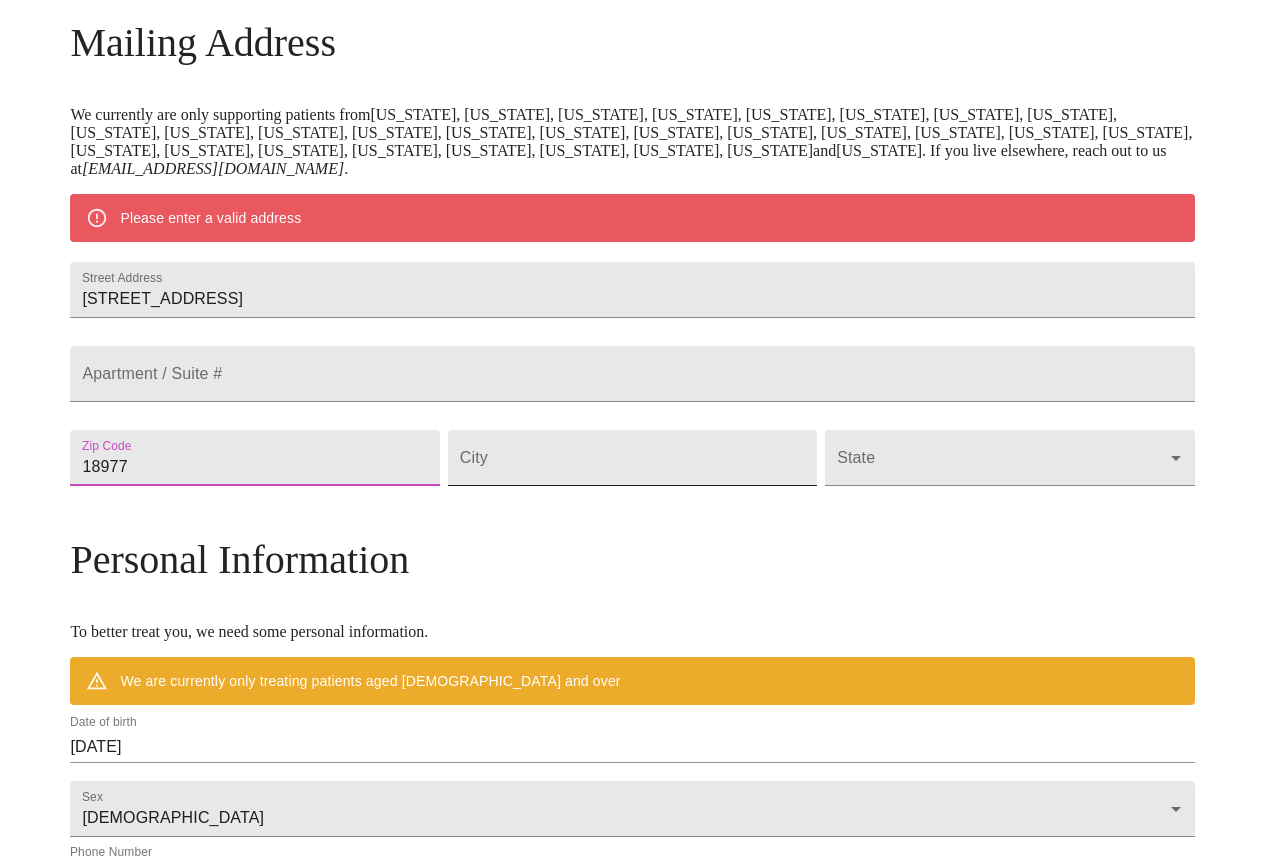 type on "18977" 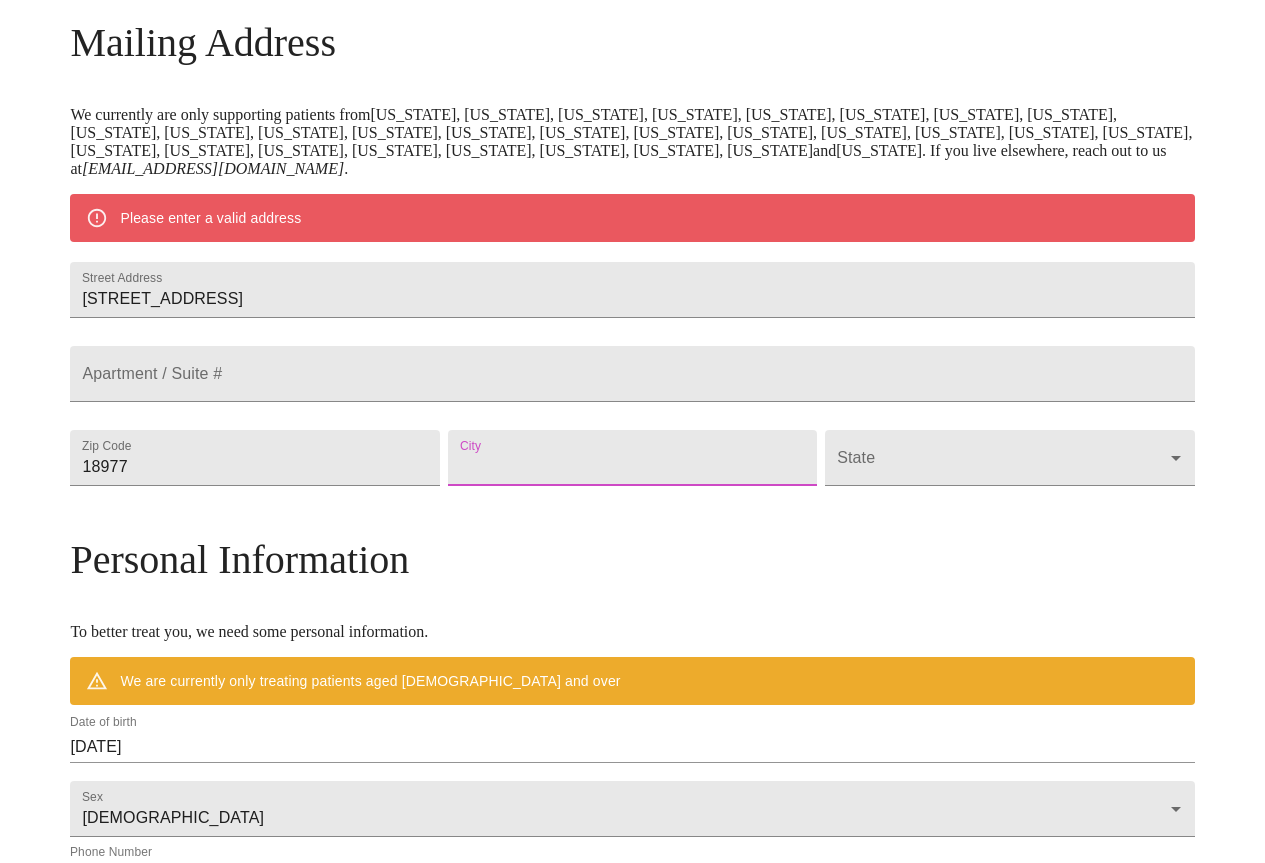 click on "Street Address" at bounding box center (632, 458) 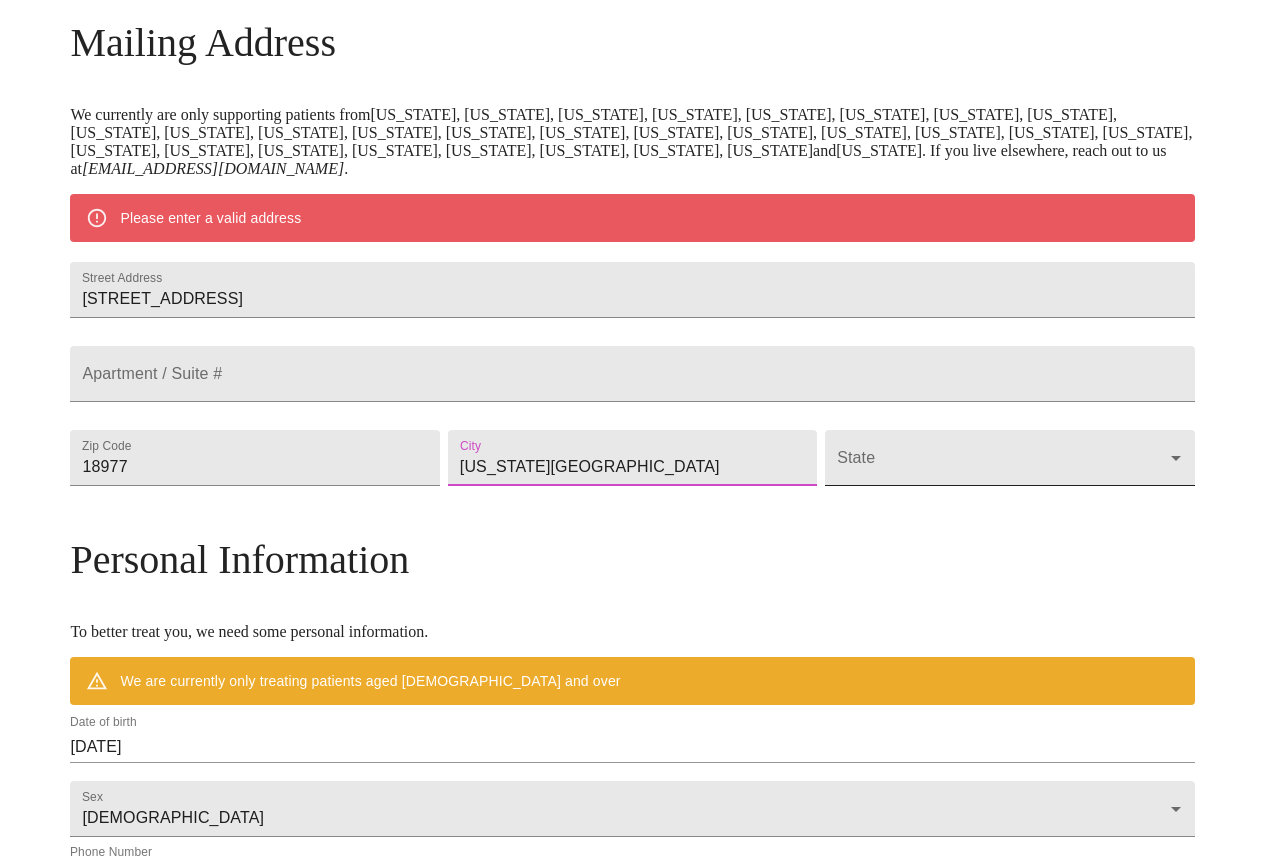 type on "[US_STATE][GEOGRAPHIC_DATA]" 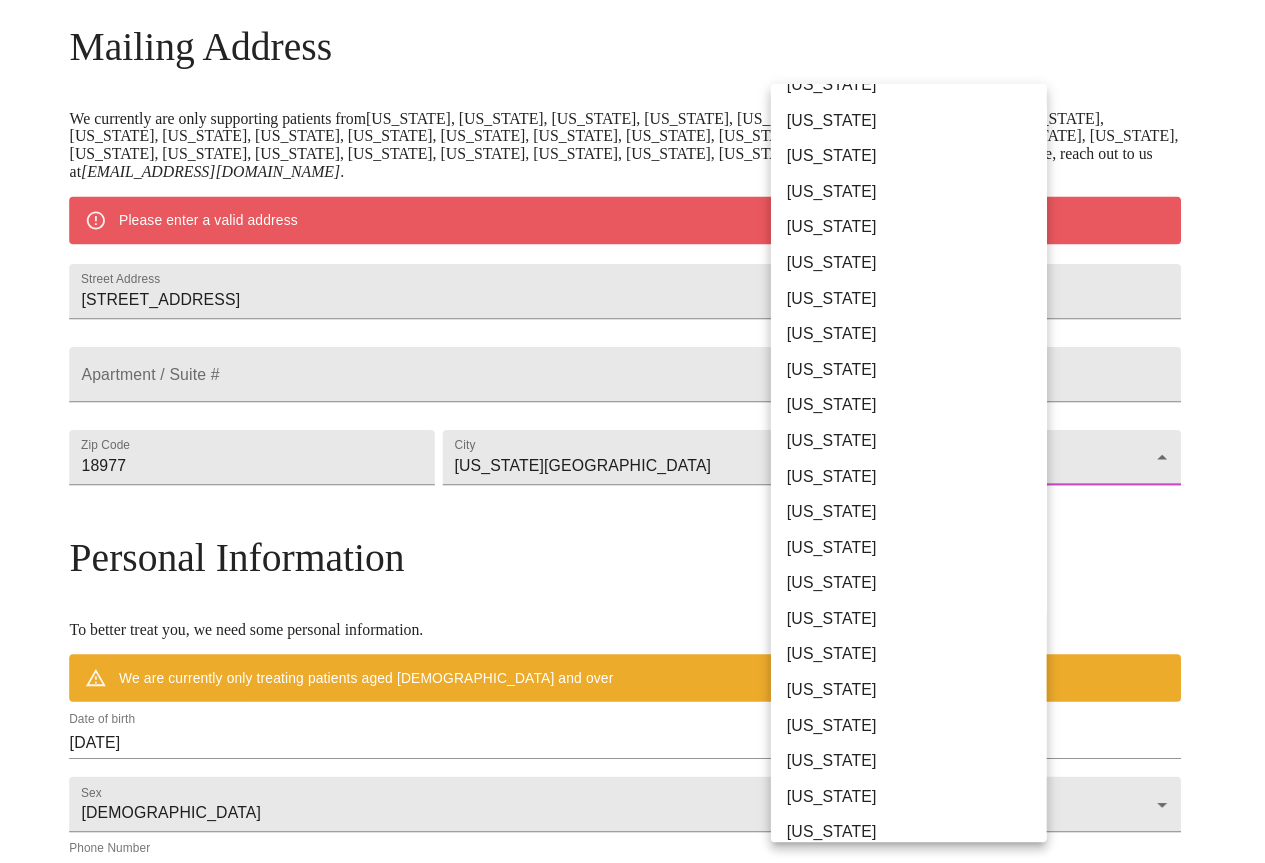 scroll, scrollTop: 600, scrollLeft: 0, axis: vertical 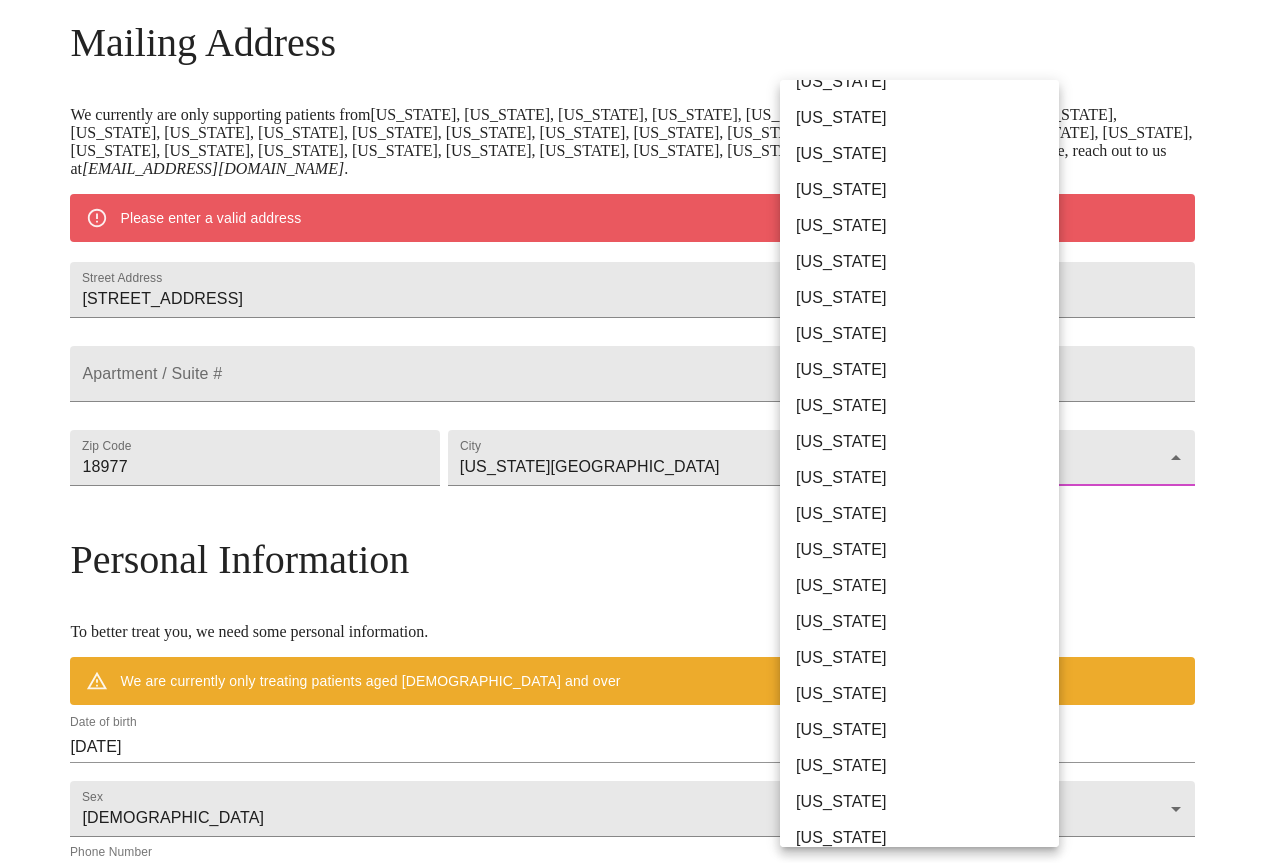 click on "[US_STATE]" at bounding box center (927, 838) 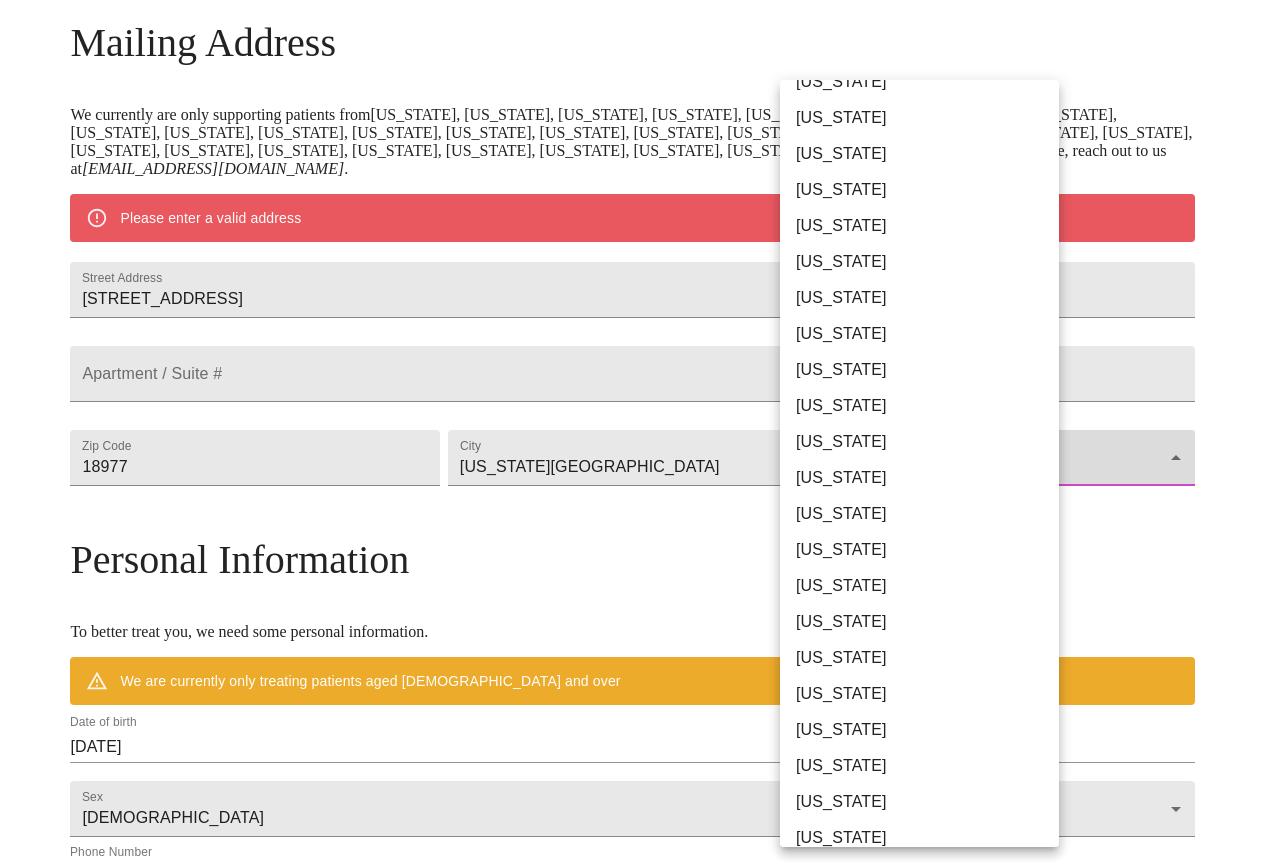 type on "[US_STATE]" 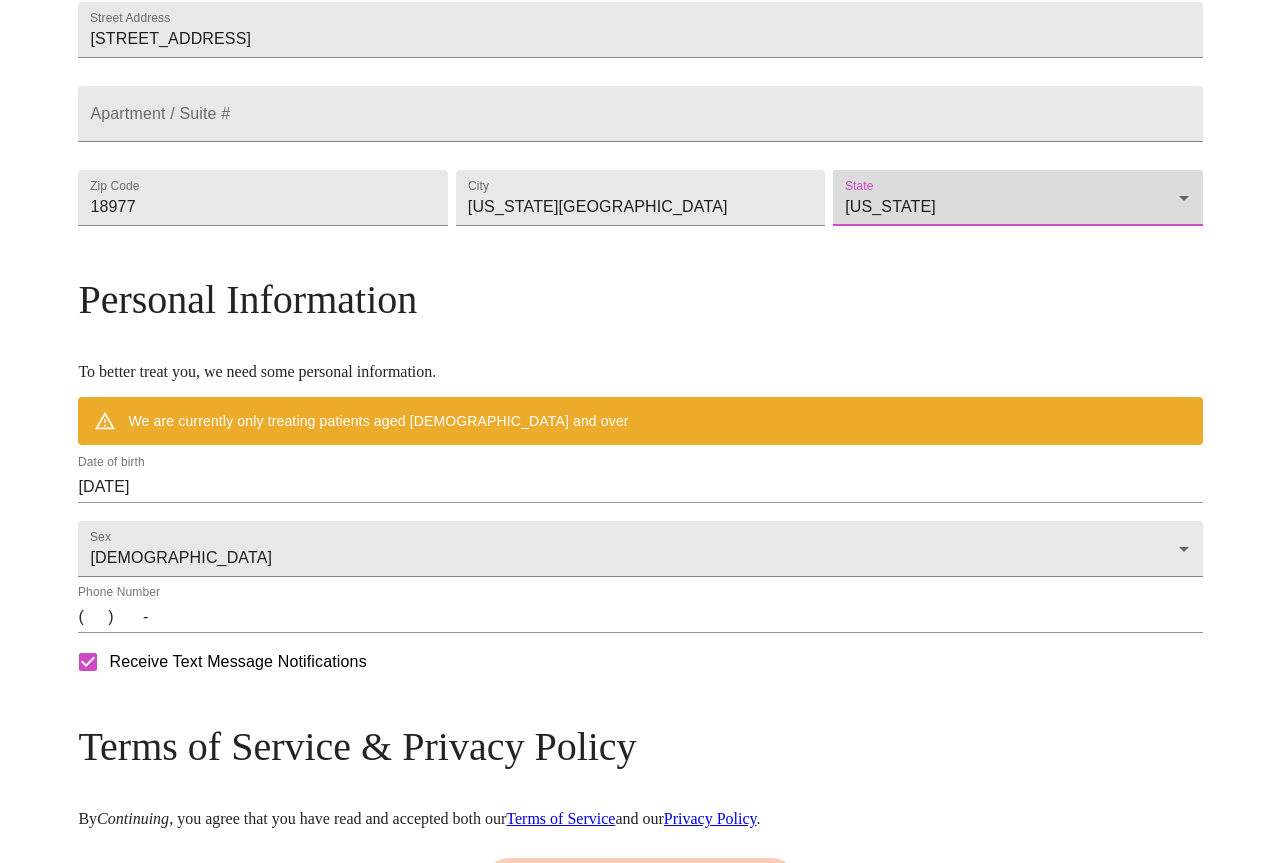 scroll, scrollTop: 611, scrollLeft: 0, axis: vertical 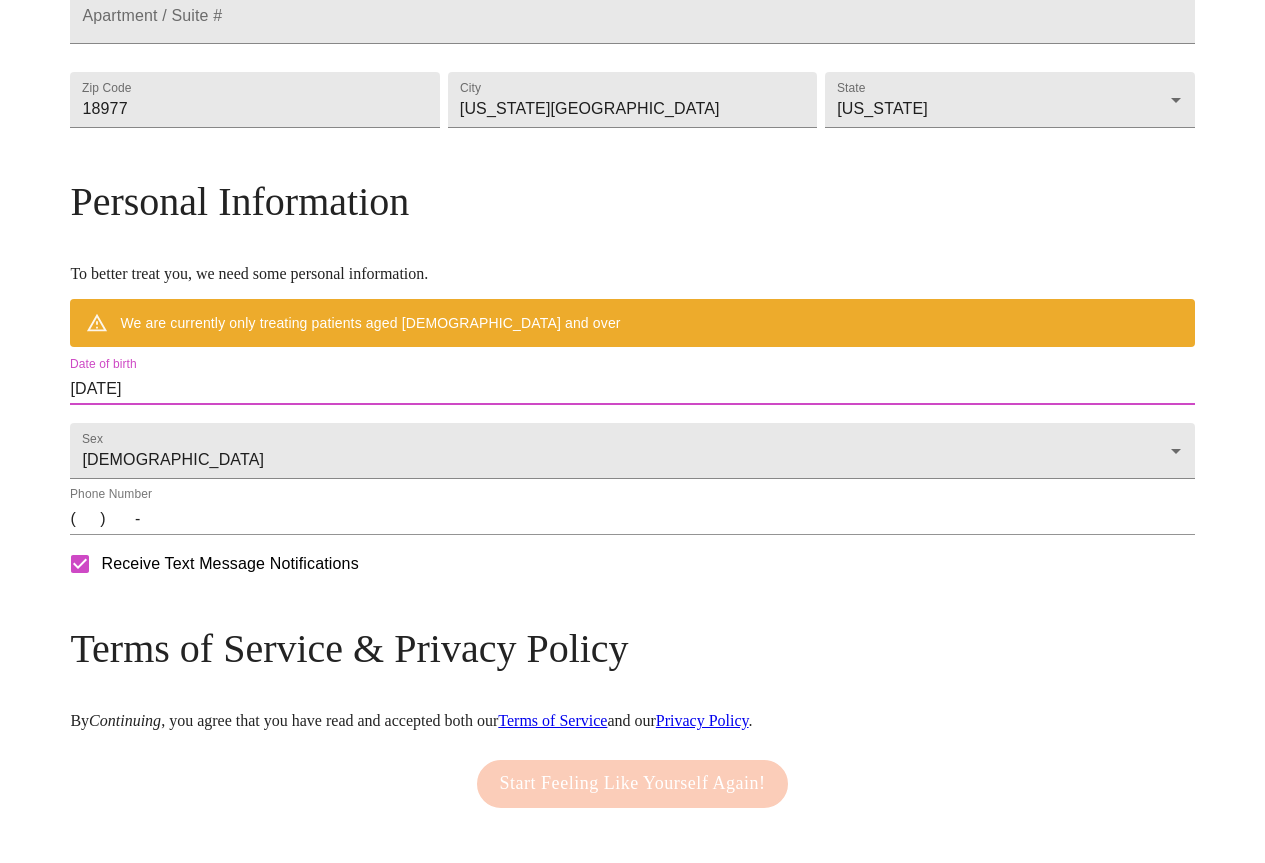 click on "[DATE]" at bounding box center [632, 389] 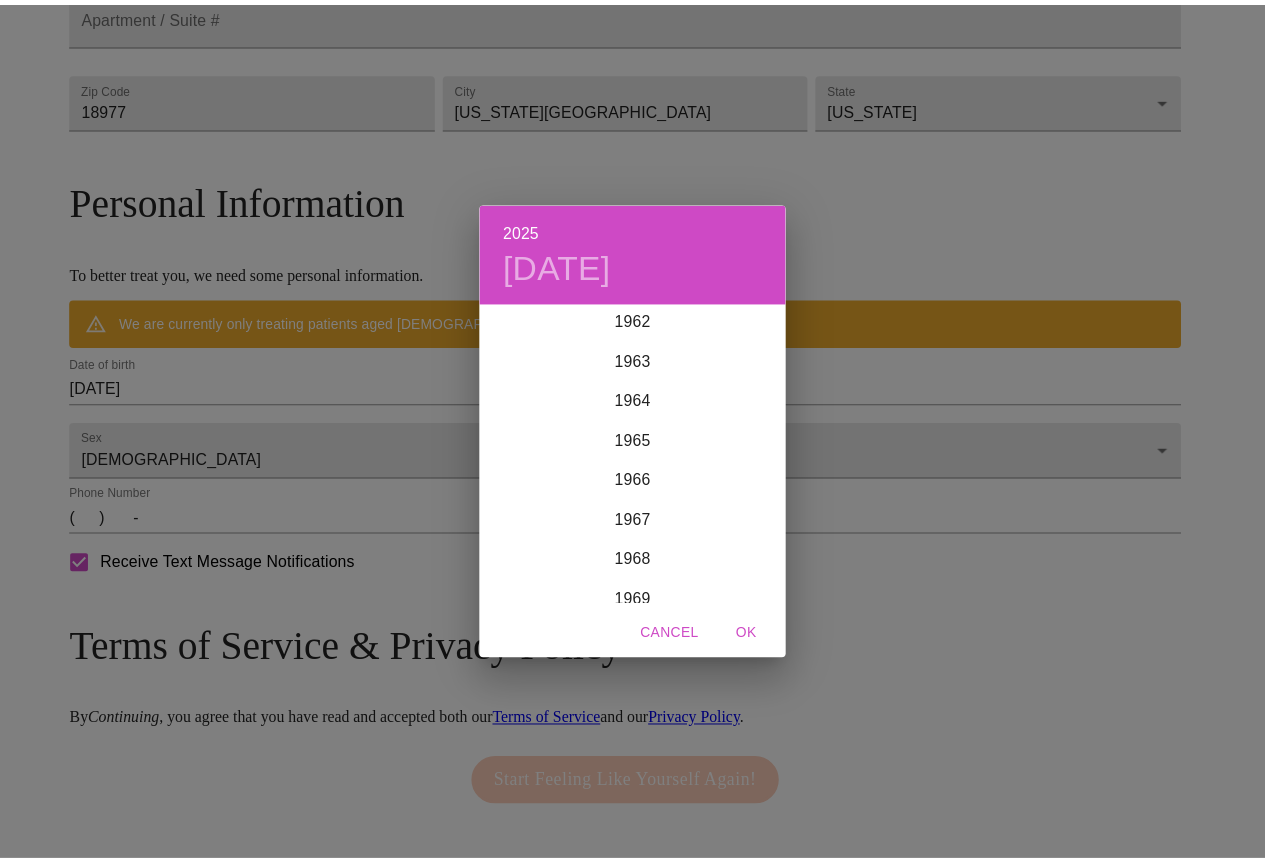 scroll, scrollTop: 2620, scrollLeft: 0, axis: vertical 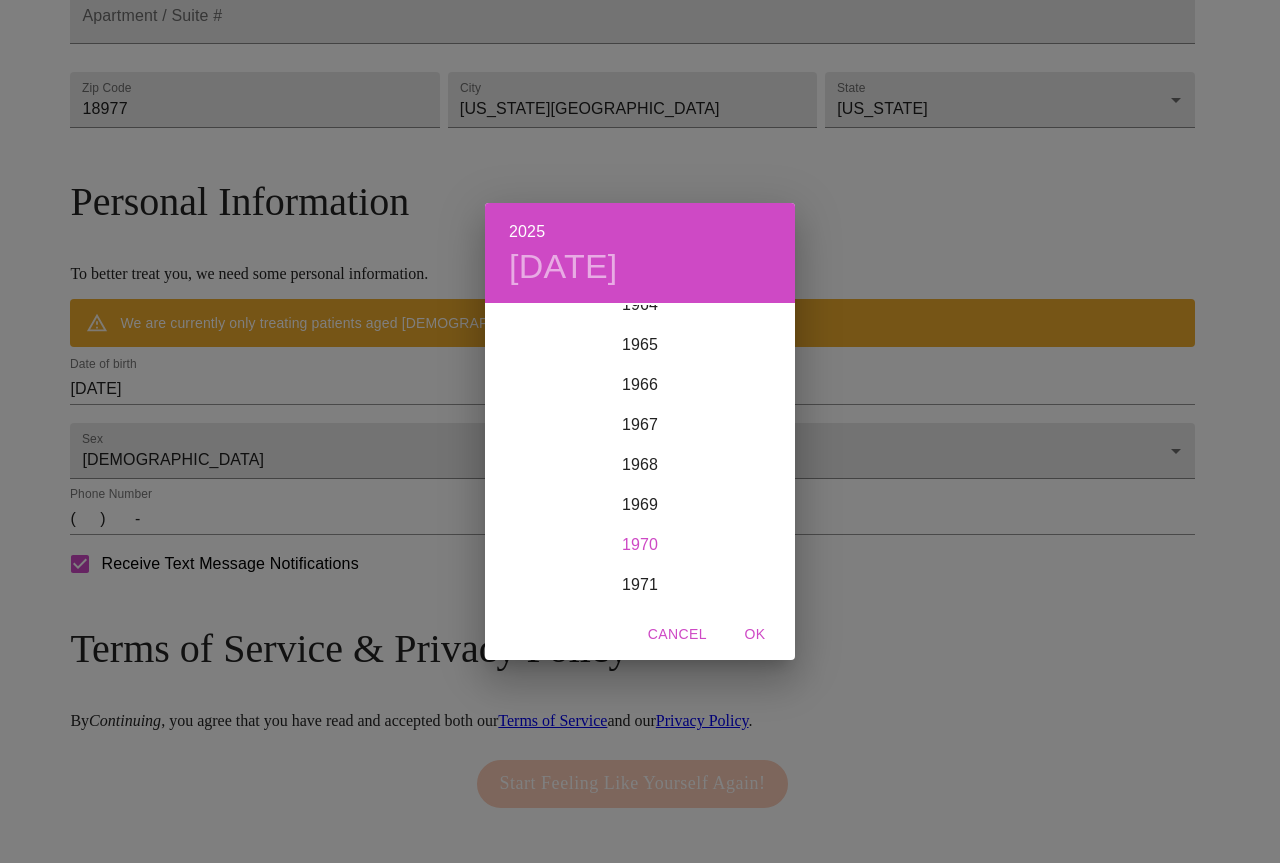 click on "1970" at bounding box center [640, 545] 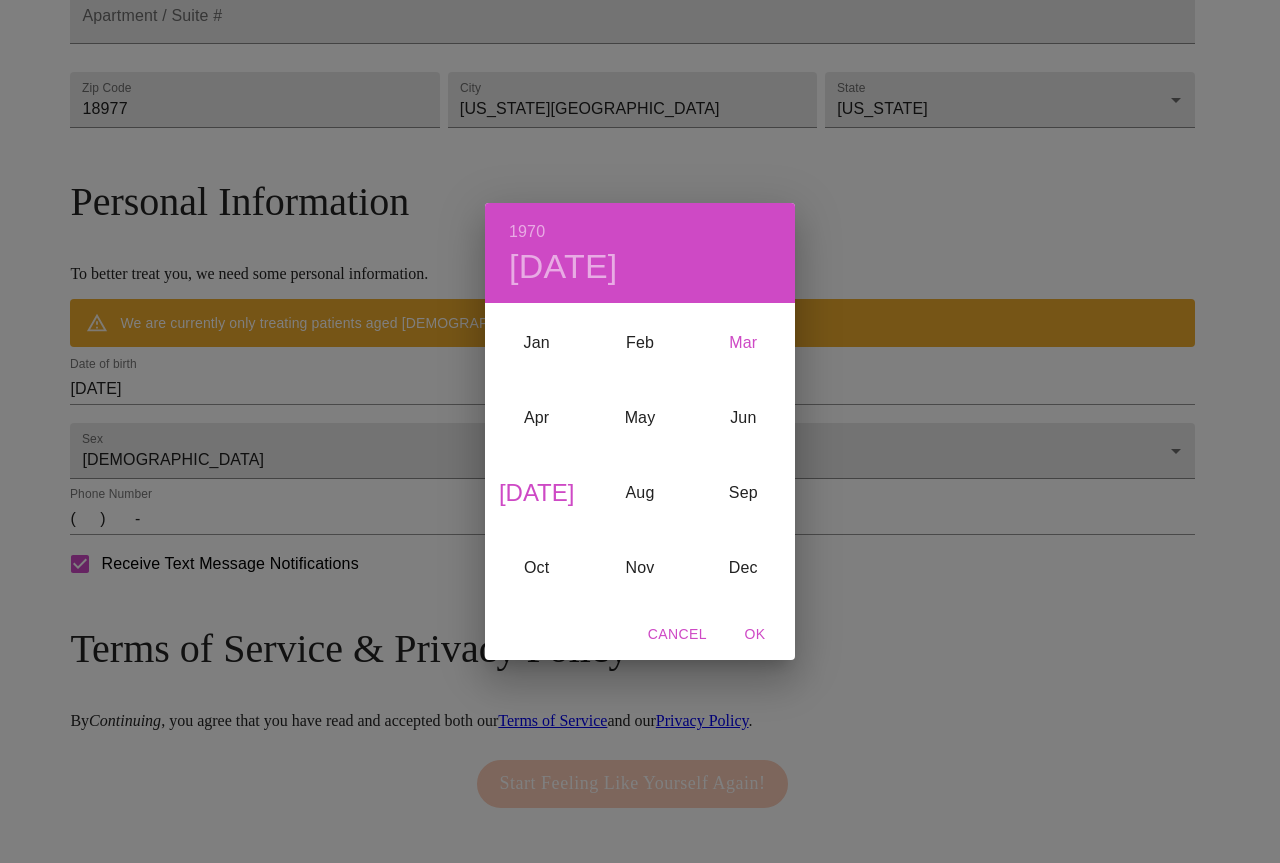 click on "Mar" at bounding box center (743, 342) 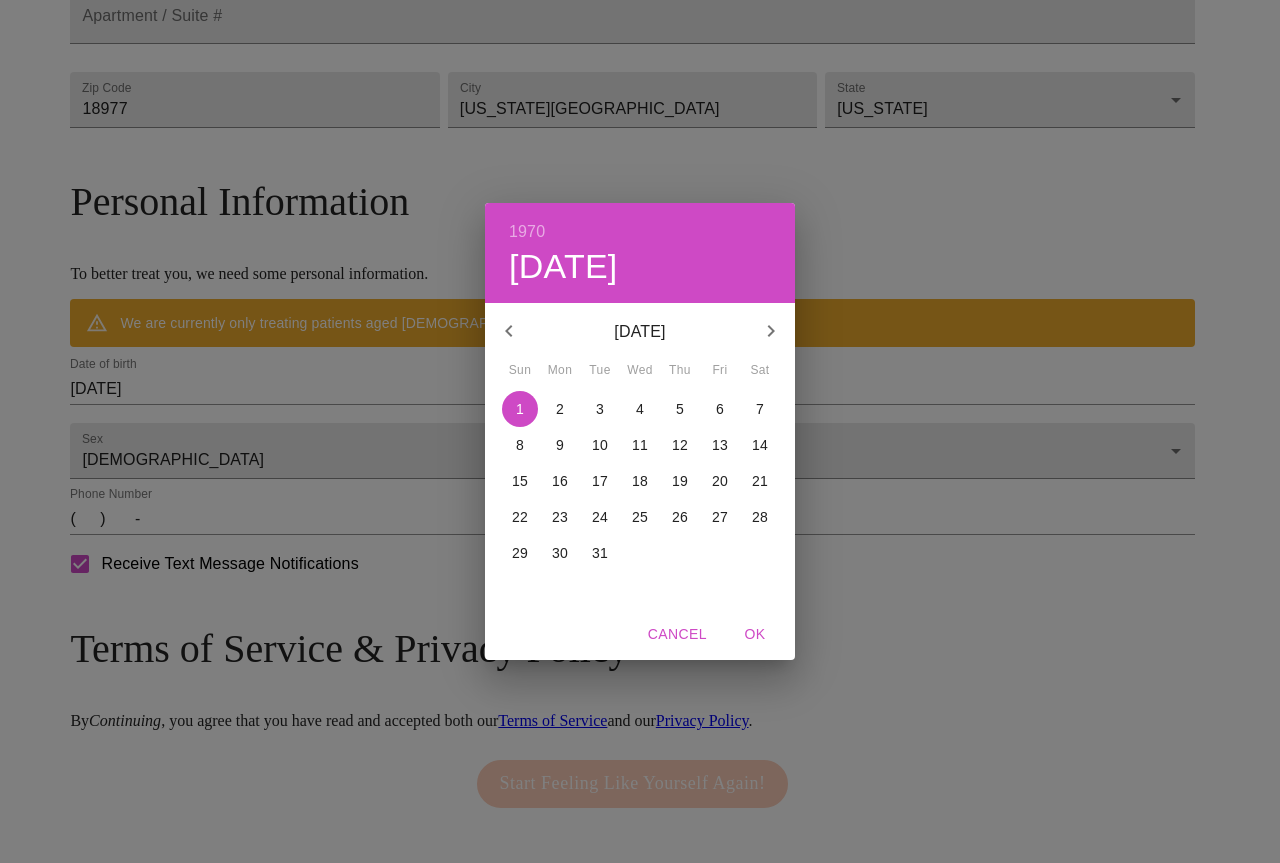click on "6" at bounding box center [720, 409] 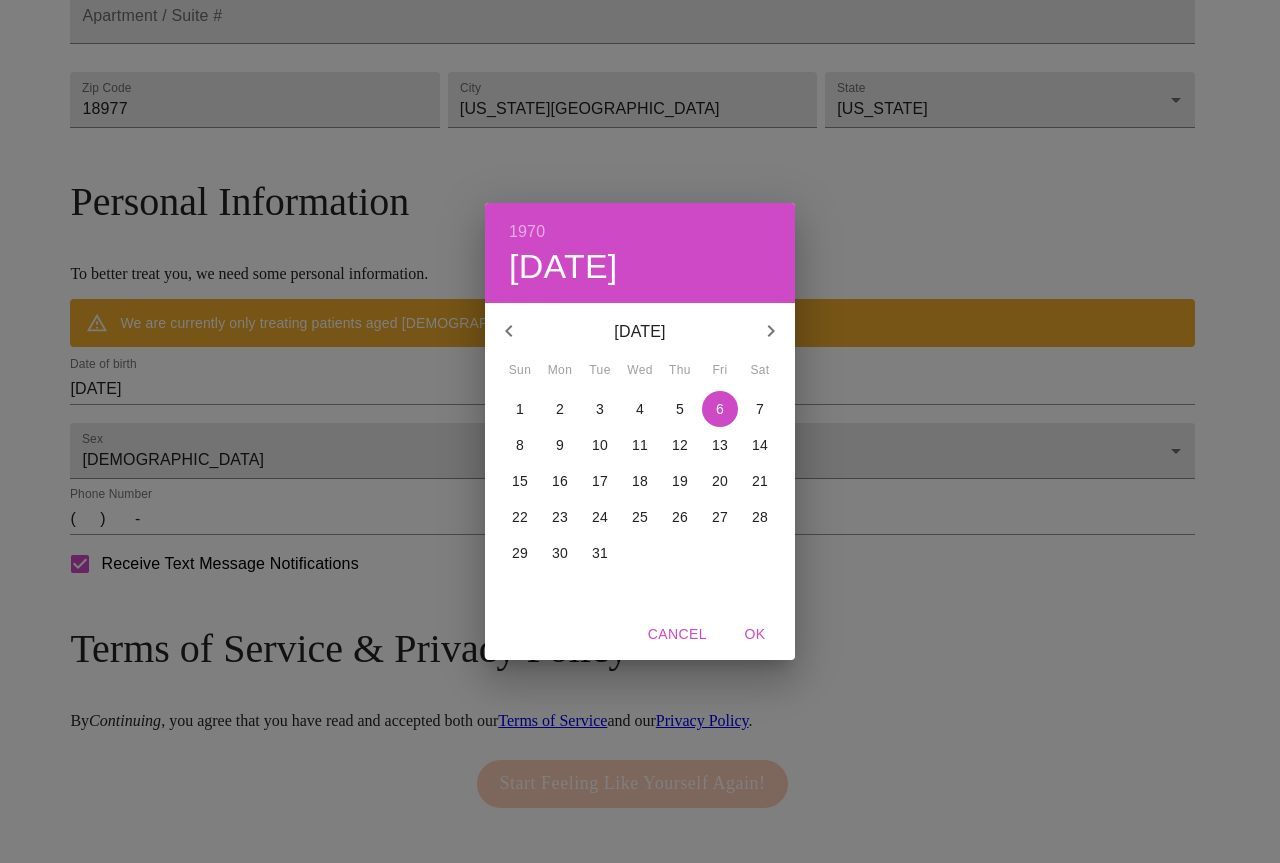 click on "OK" at bounding box center [755, 634] 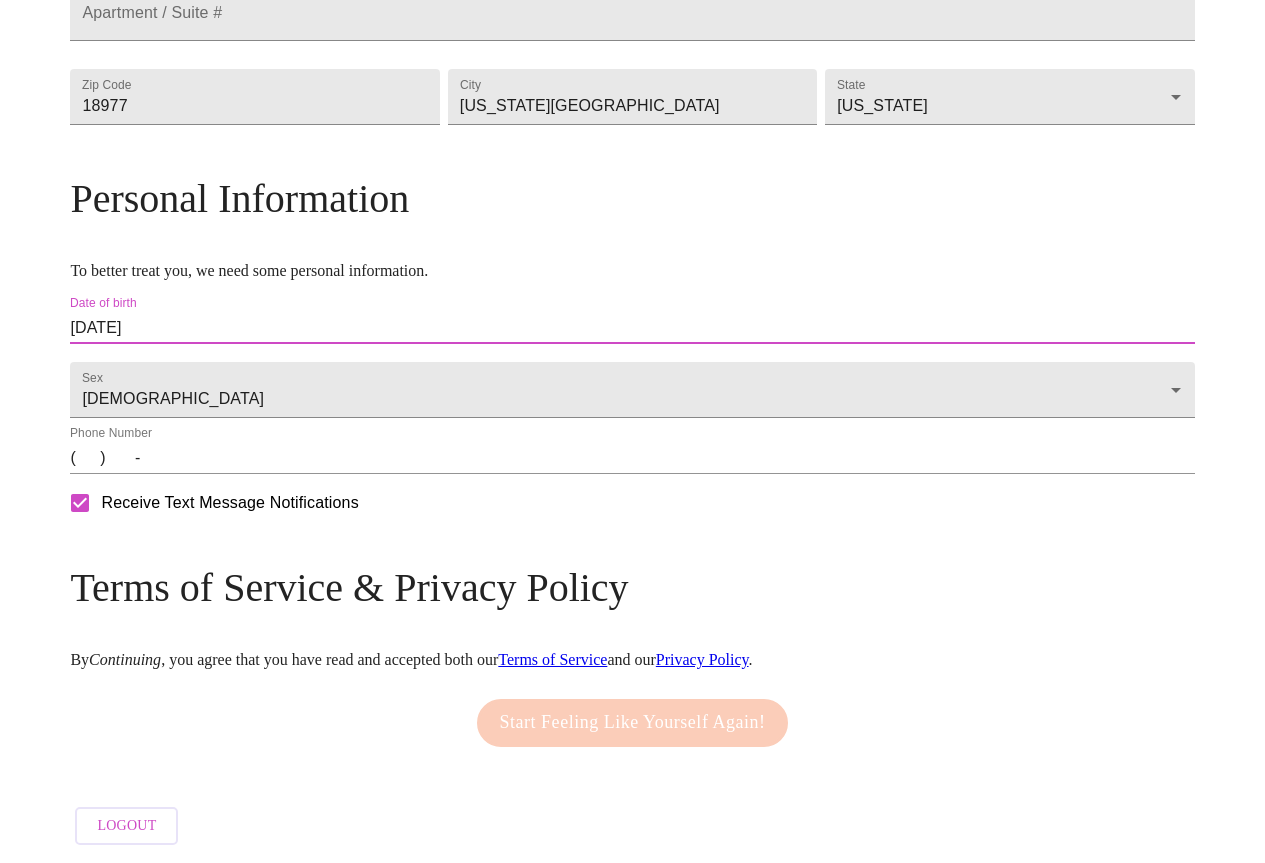 scroll, scrollTop: 677, scrollLeft: 0, axis: vertical 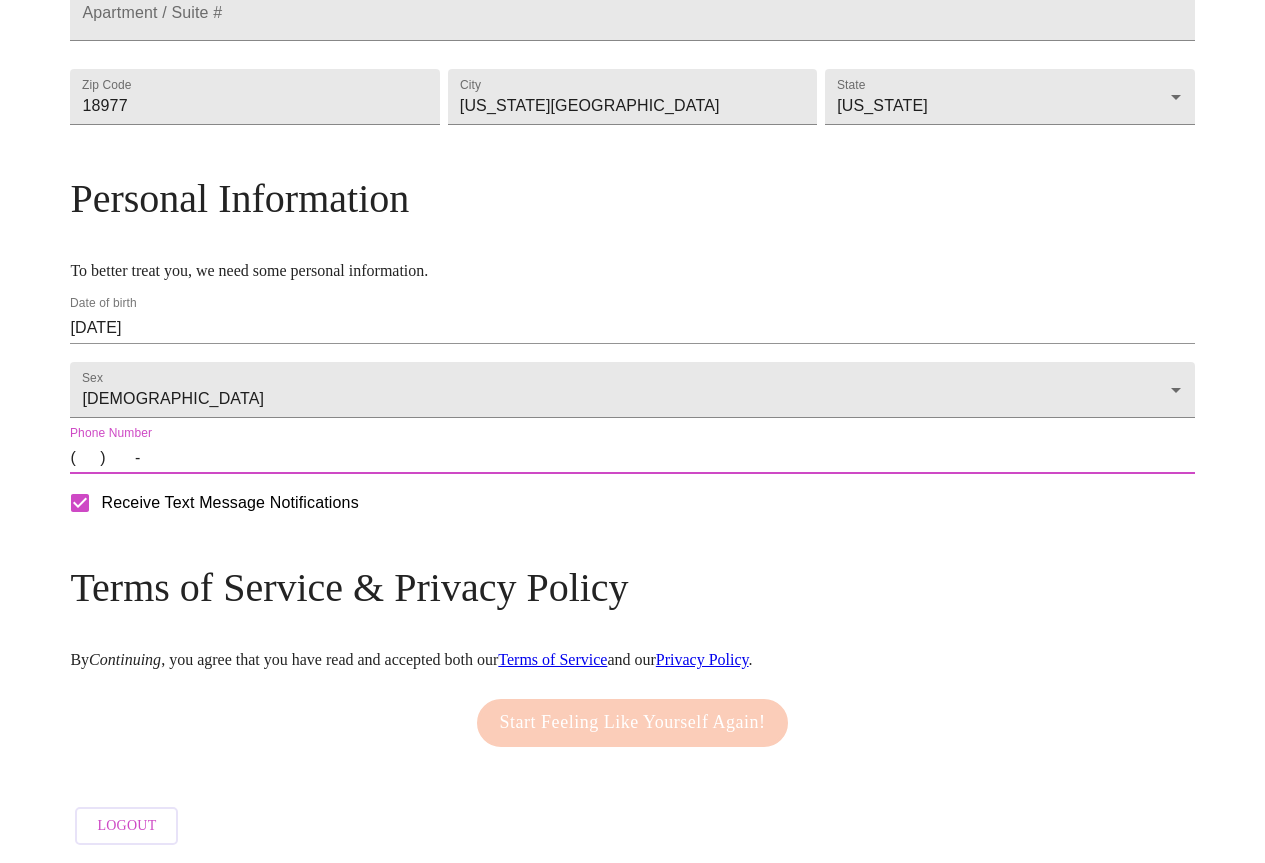 click on "(   )    -" at bounding box center (632, 458) 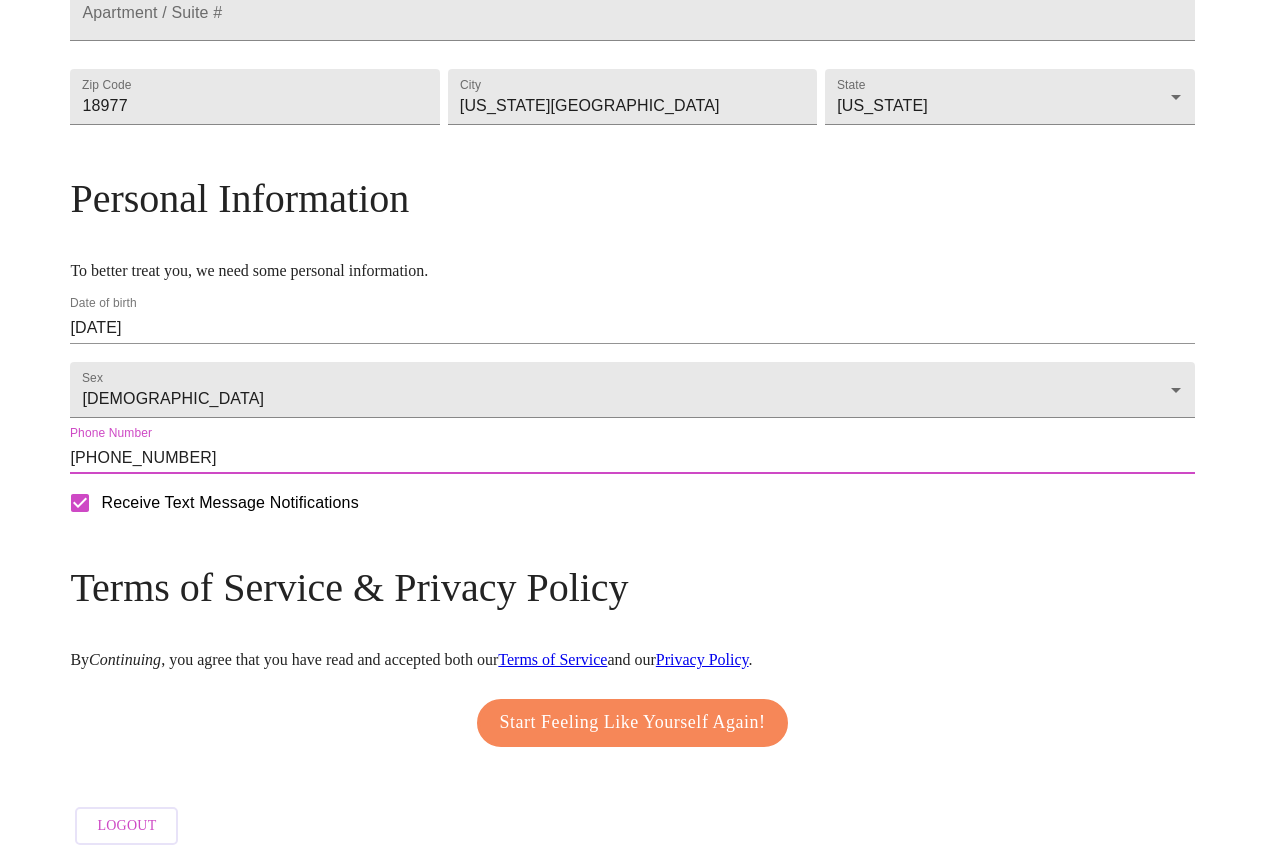 type on "[PHONE_NUMBER]" 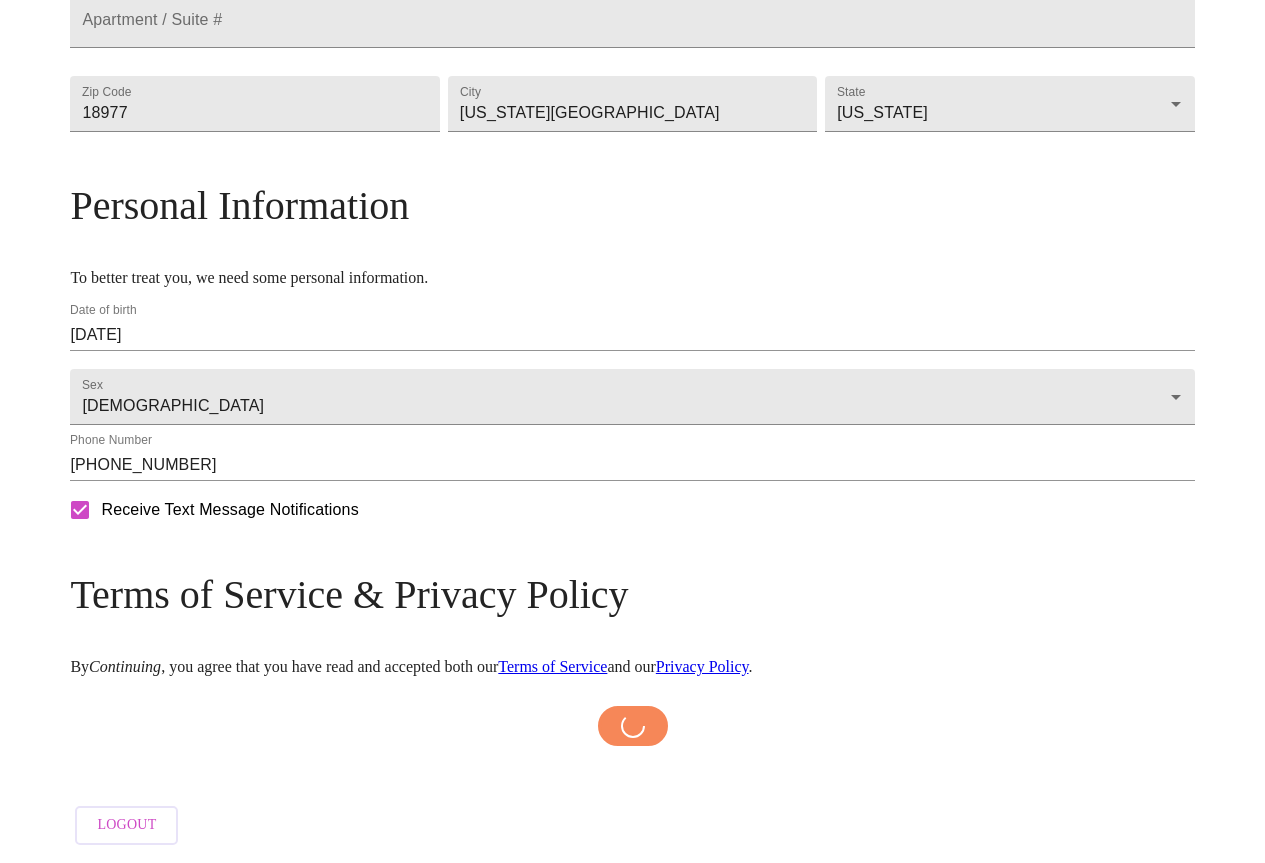 scroll, scrollTop: 670, scrollLeft: 0, axis: vertical 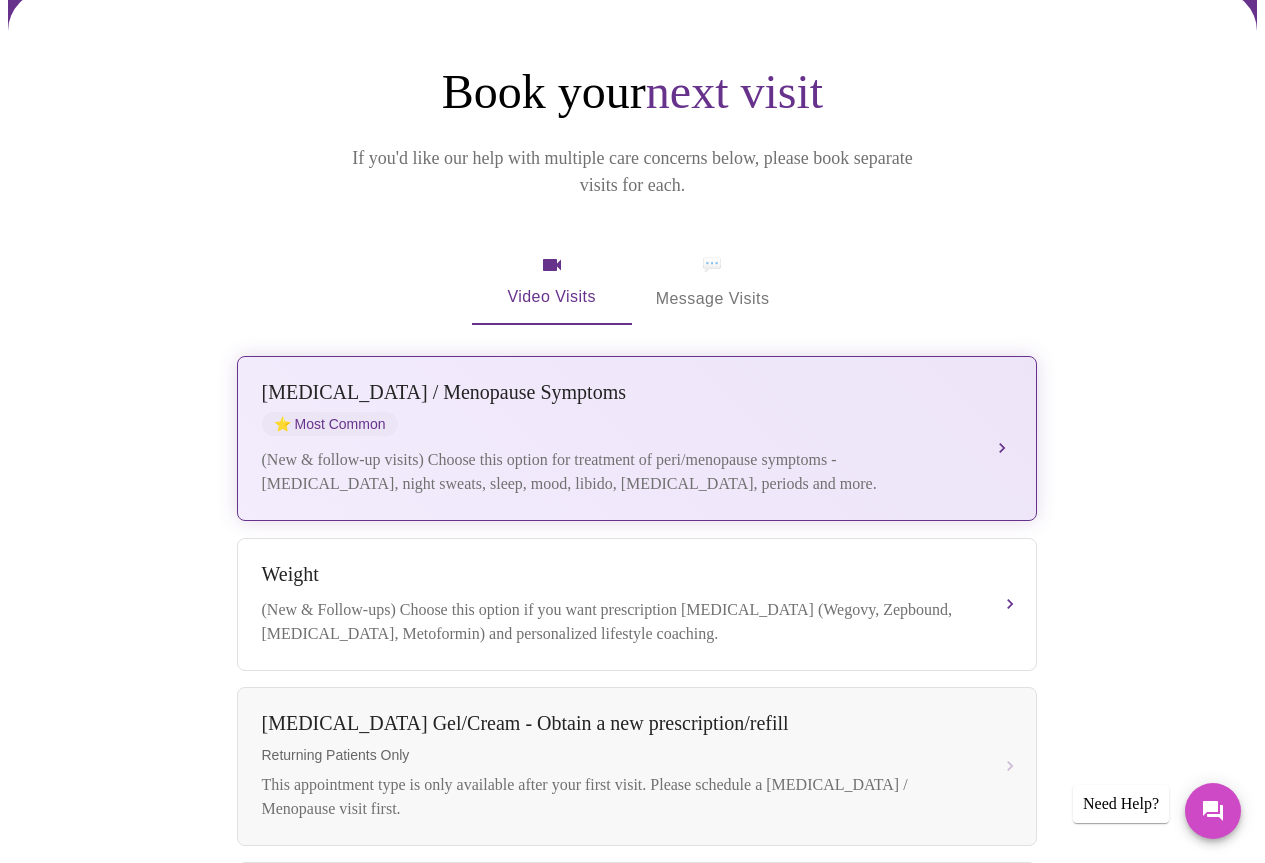 click on "[MEDICAL_DATA] / Menopause Symptoms  ⭐  Most Common (New & follow-up visits) Choose this option for treatment of peri/menopause symptoms - [MEDICAL_DATA], night sweats, sleep, mood, libido, [MEDICAL_DATA], periods and more." at bounding box center (637, 438) 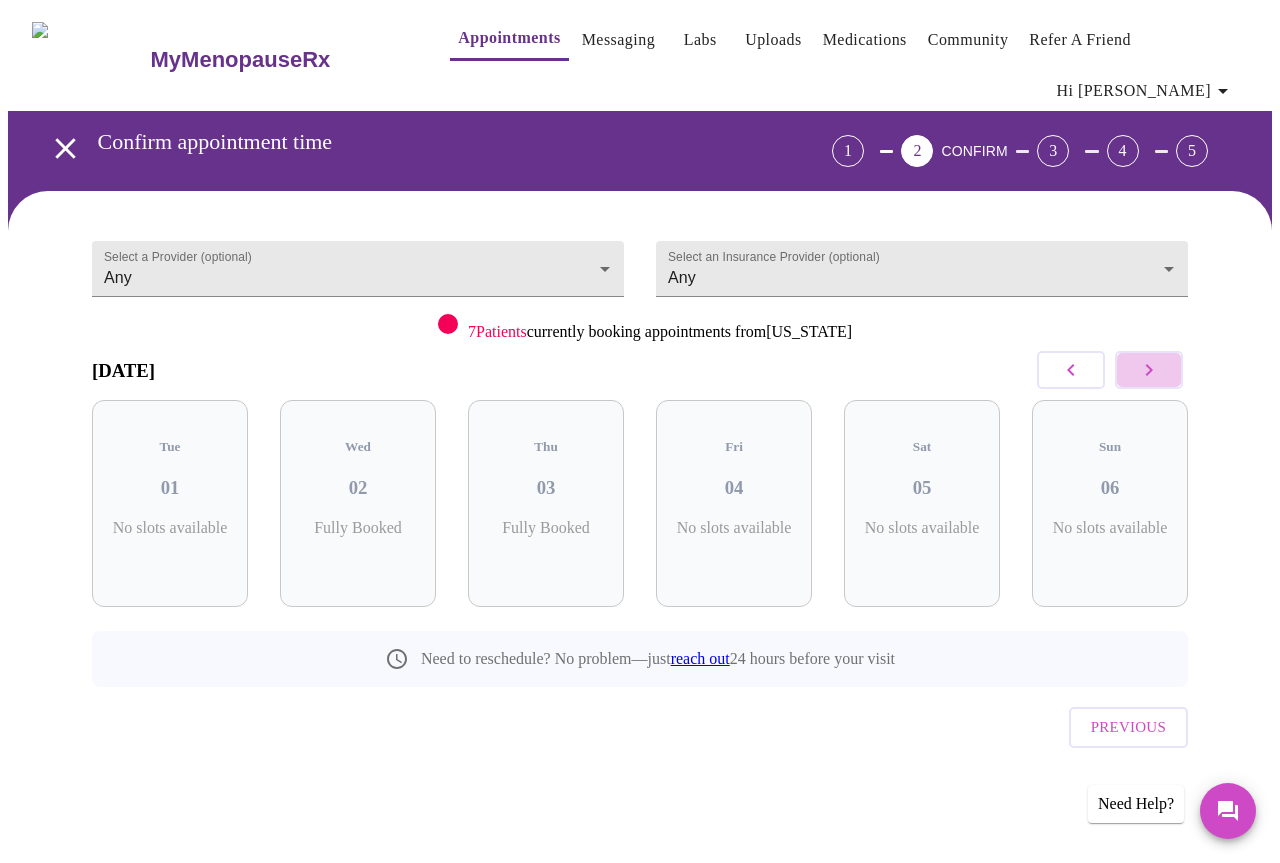 click 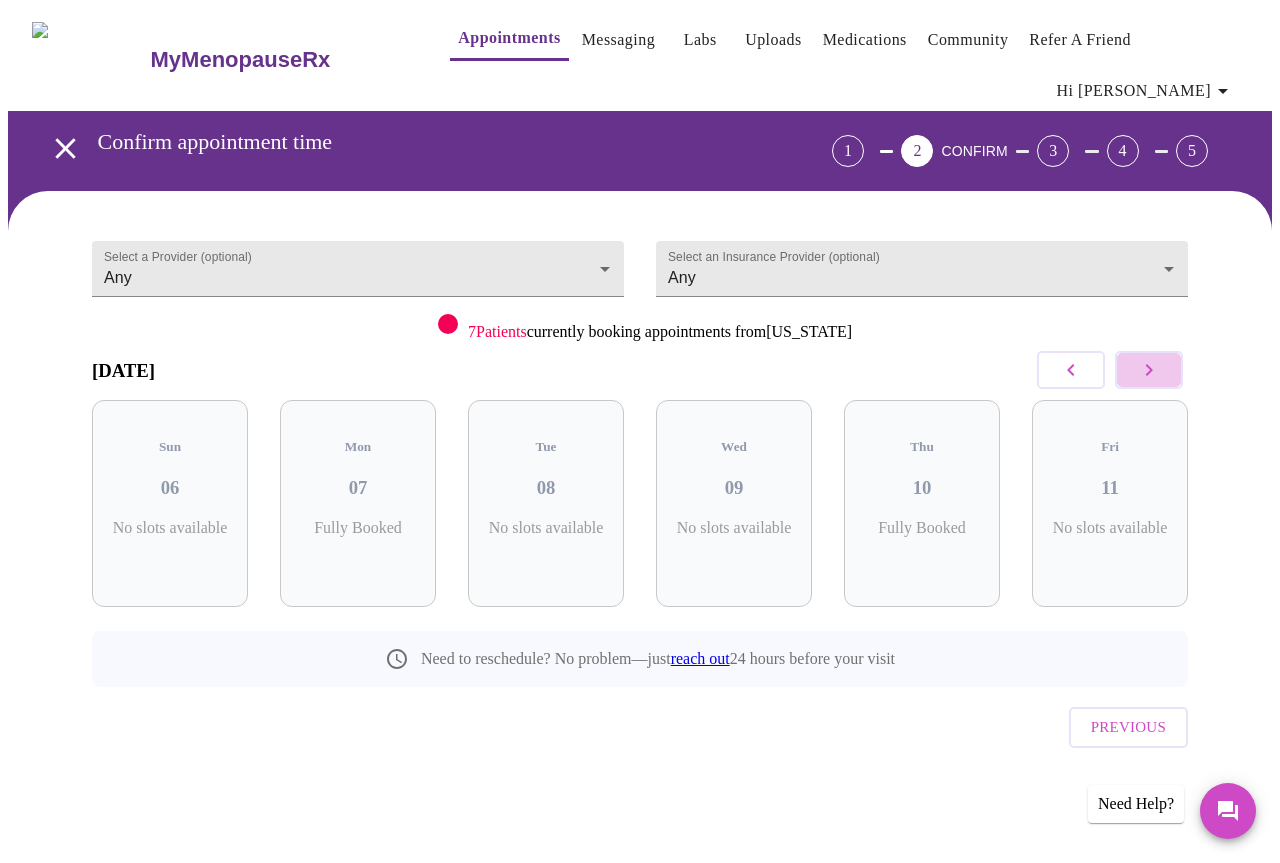 click 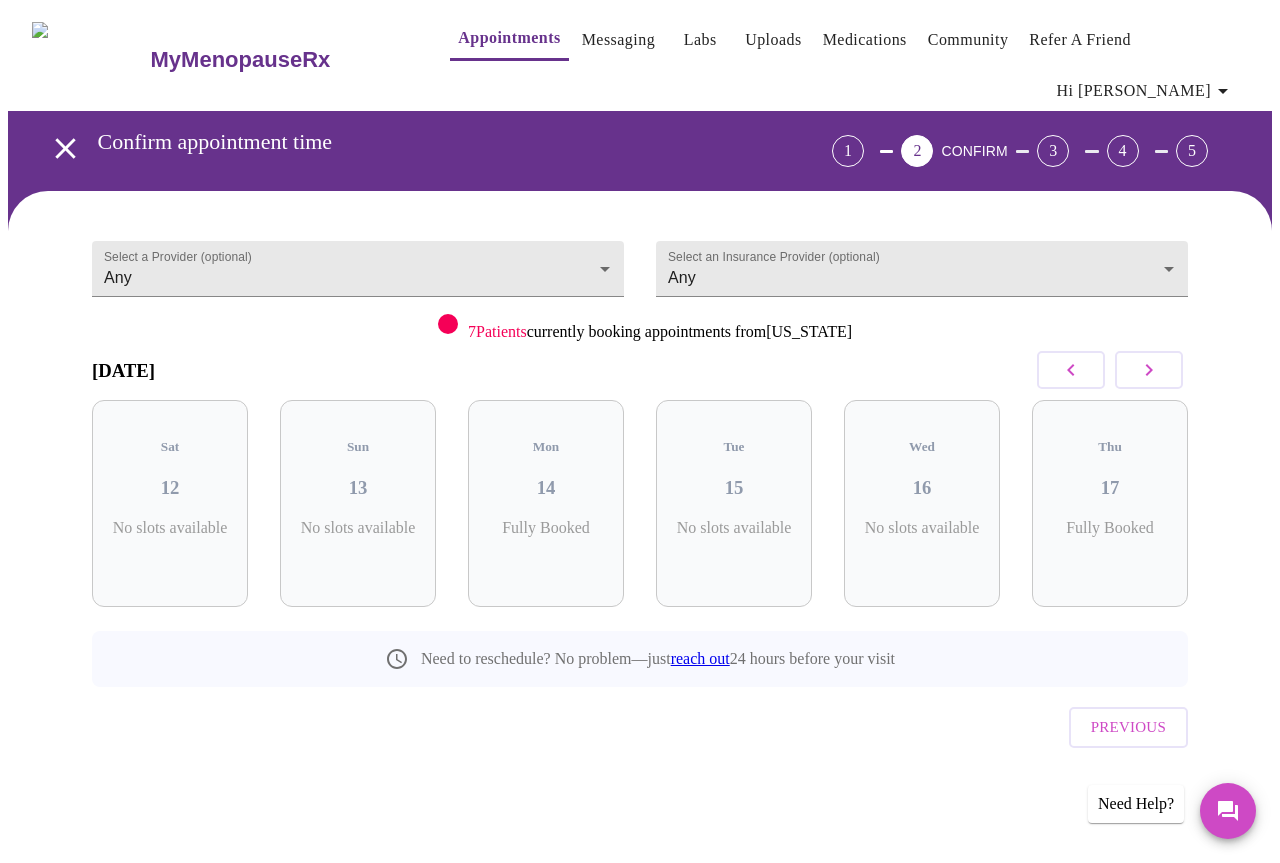 click 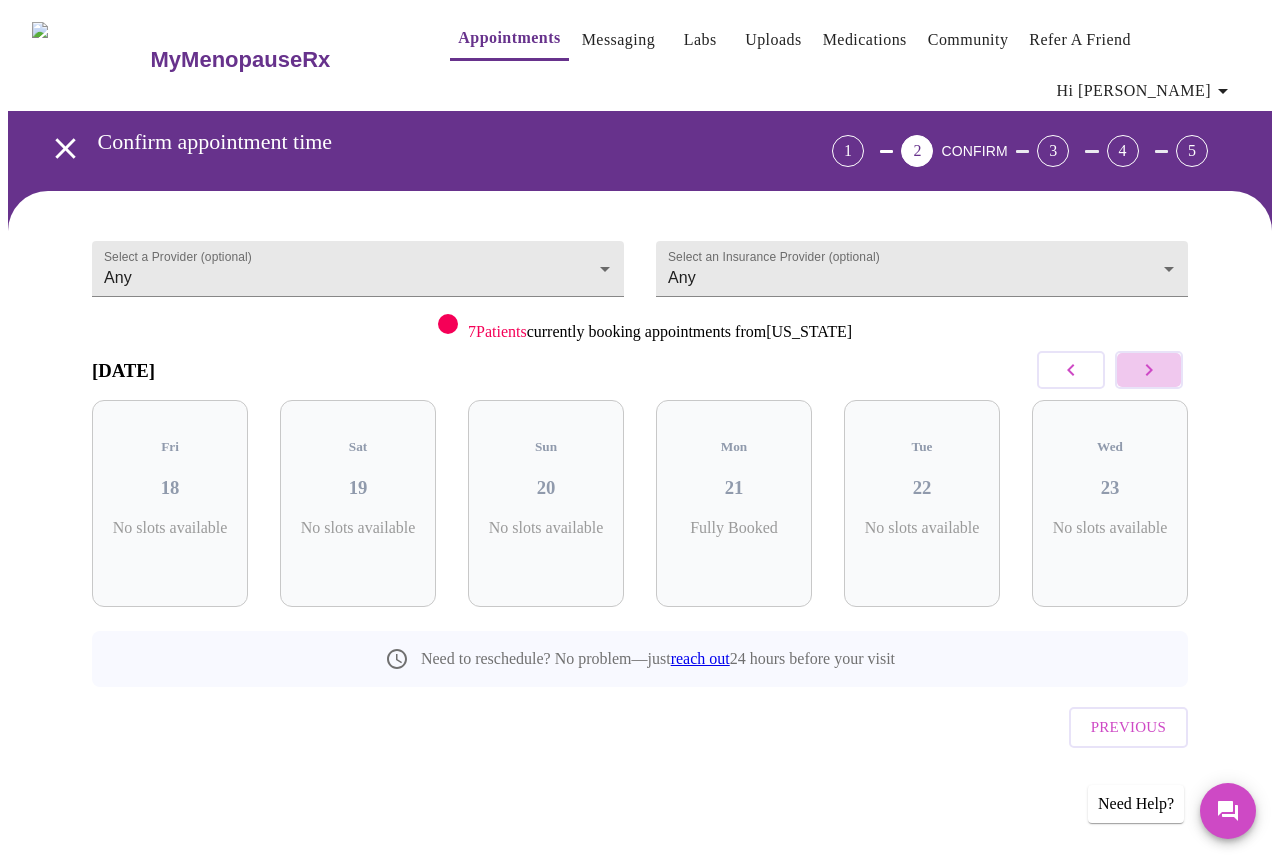 click 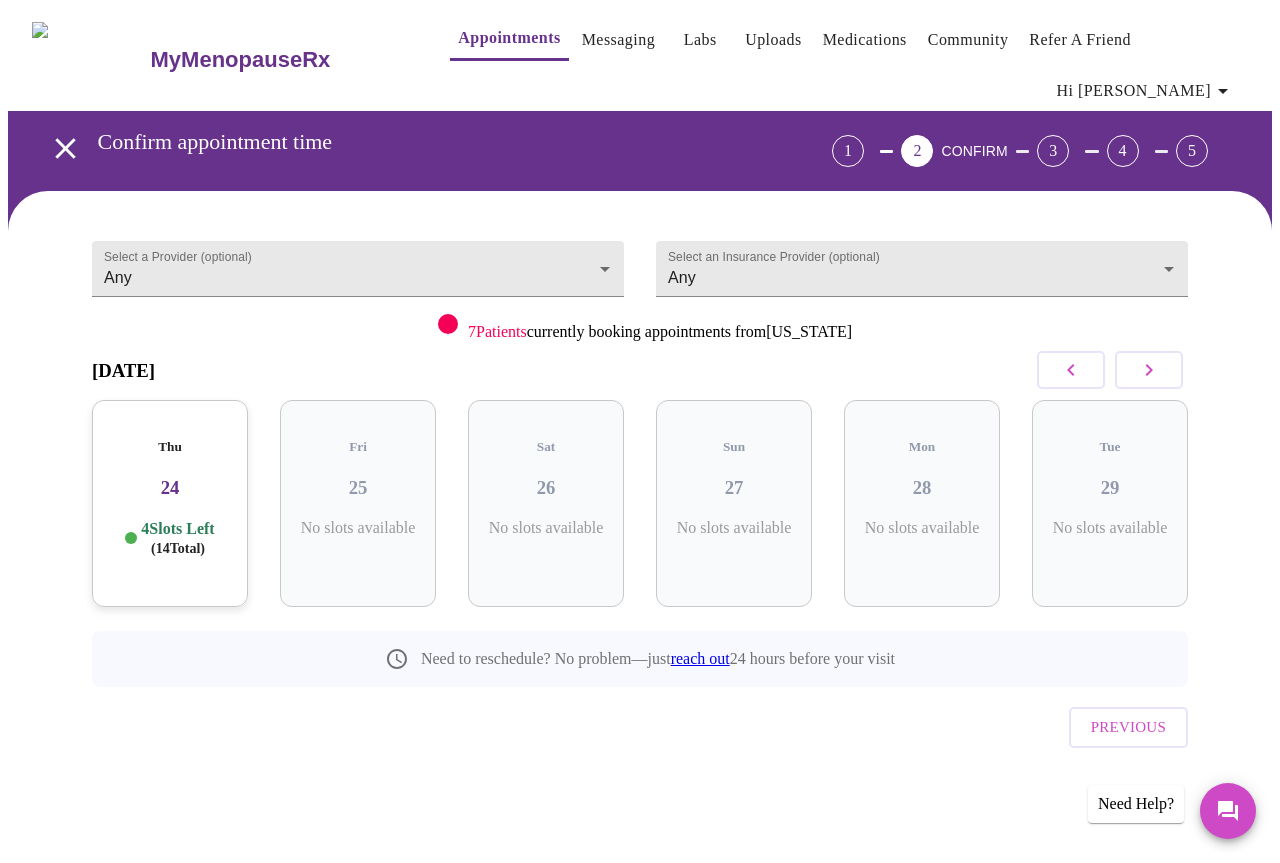 click on "4  Slots Left ( 14  Total)" at bounding box center [177, 538] 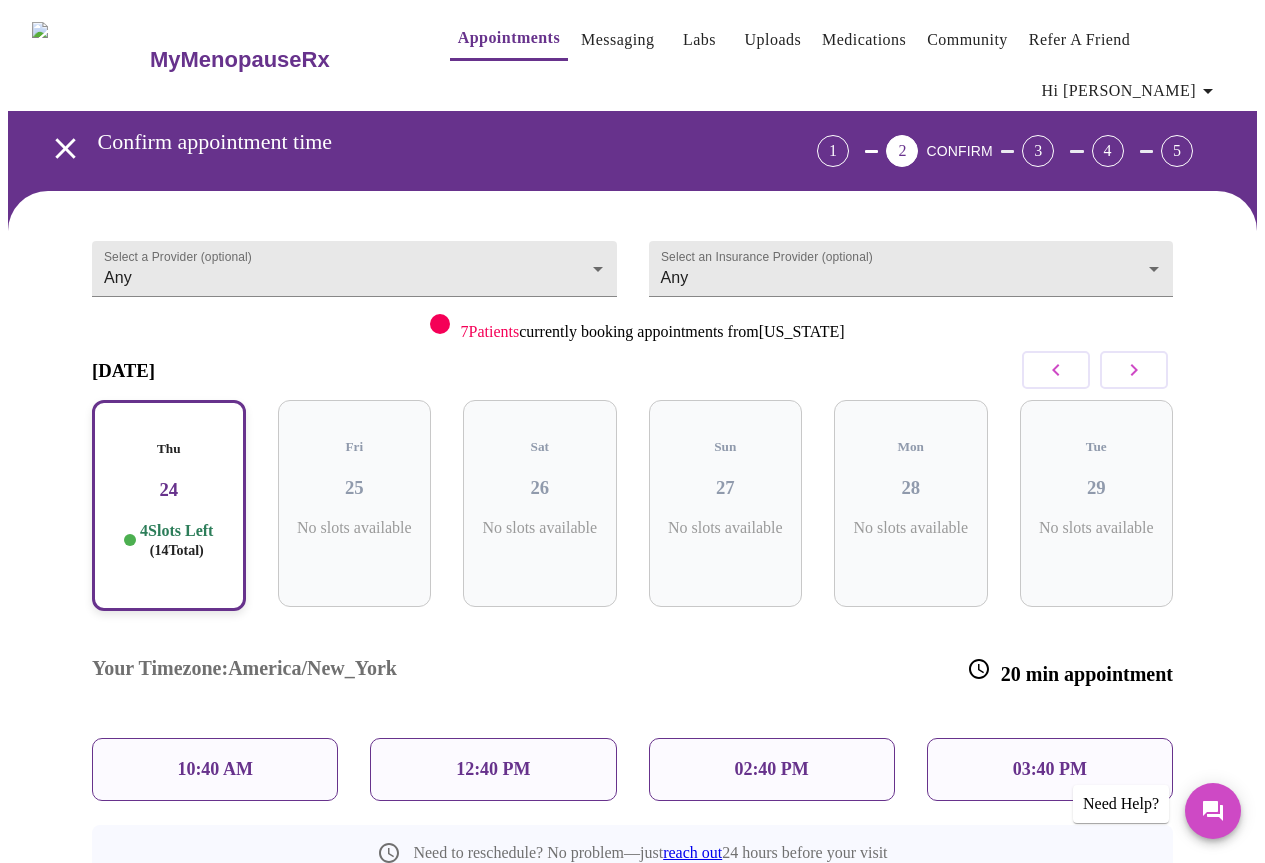 click on "10:40 AM" at bounding box center (215, 769) 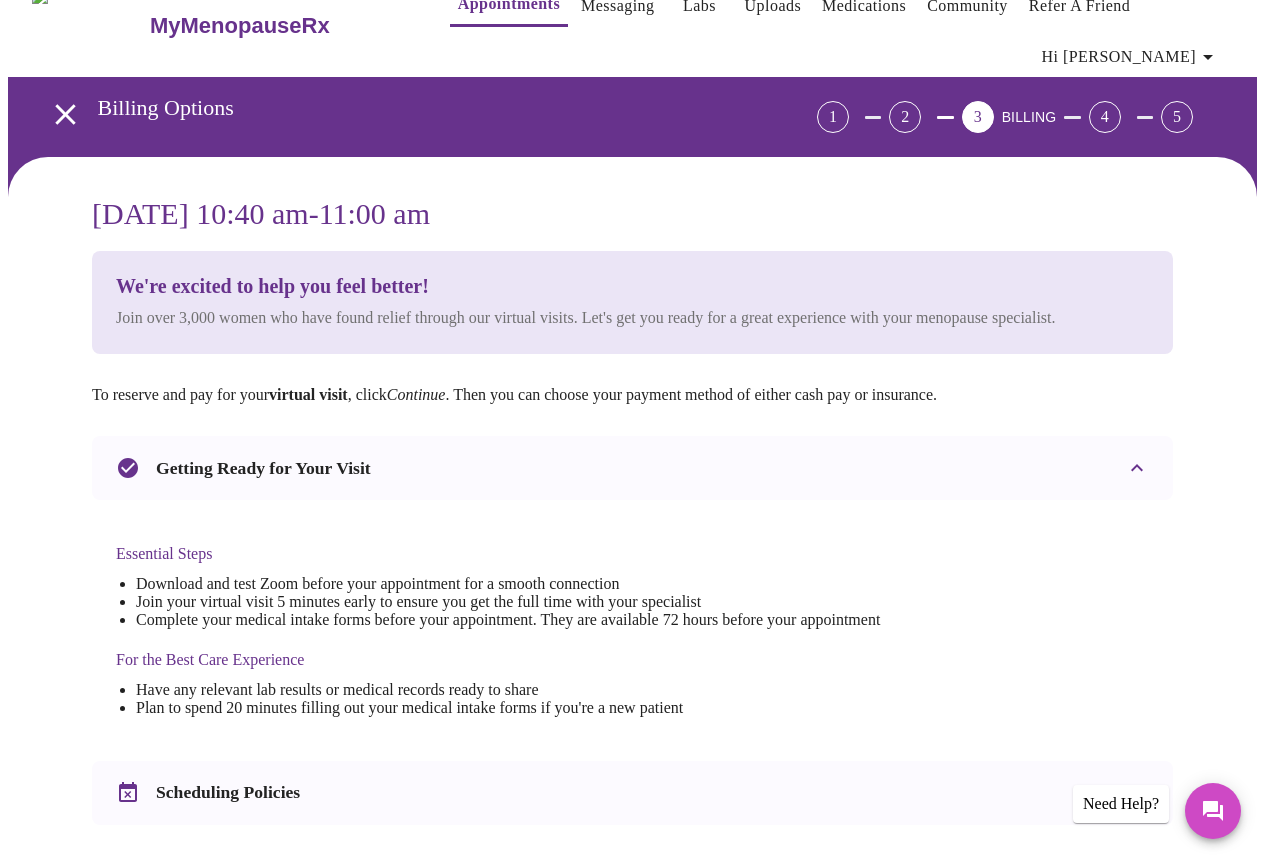 scroll, scrollTop: 0, scrollLeft: 0, axis: both 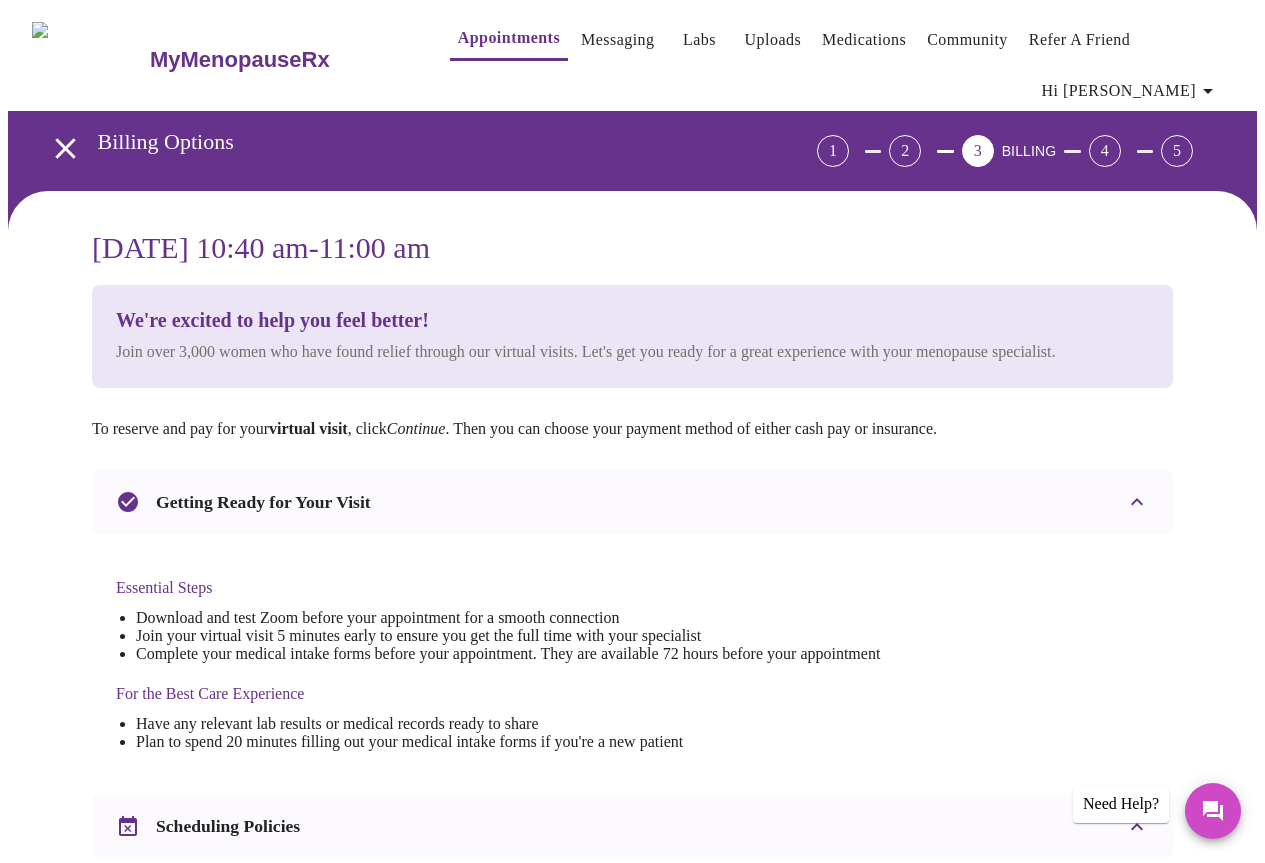 click on "Messaging" at bounding box center [617, 40] 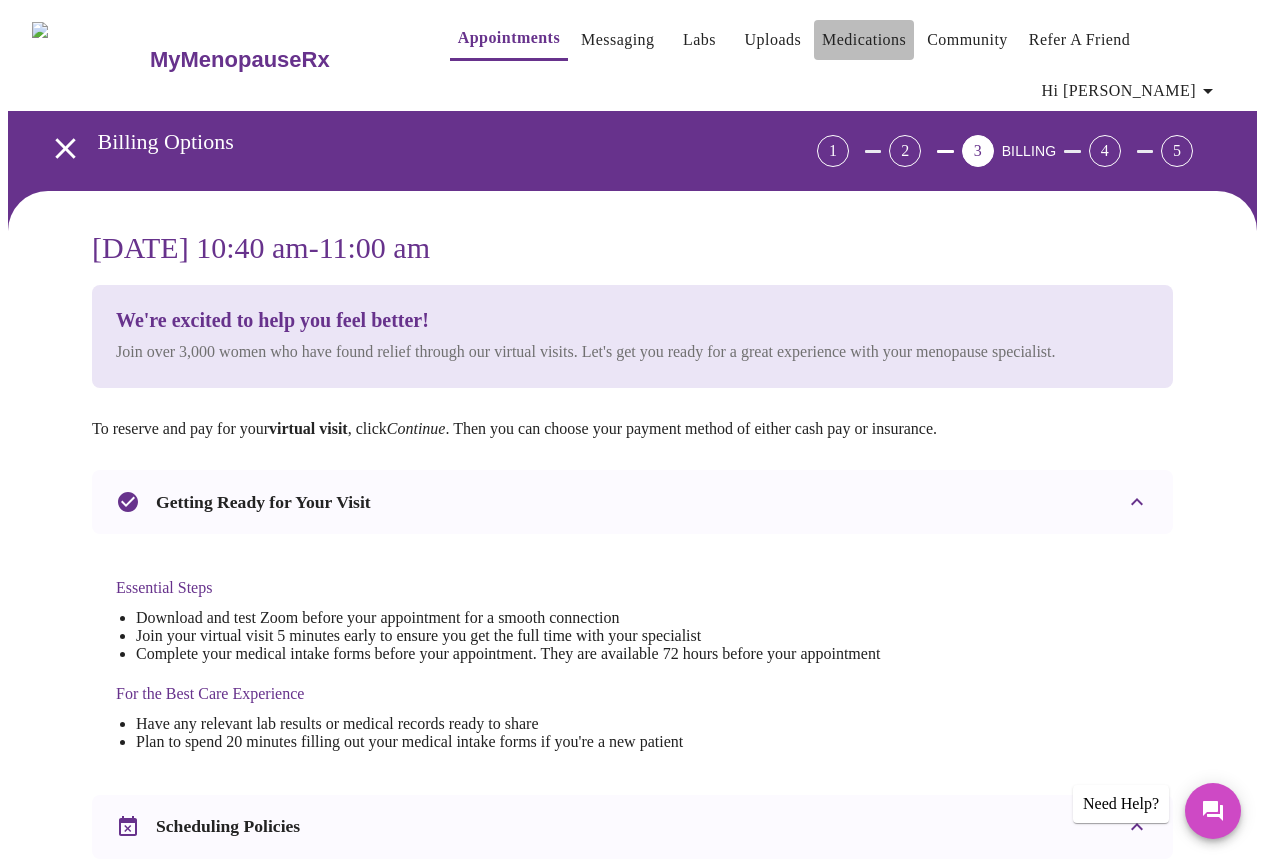 click on "Medications" at bounding box center [864, 40] 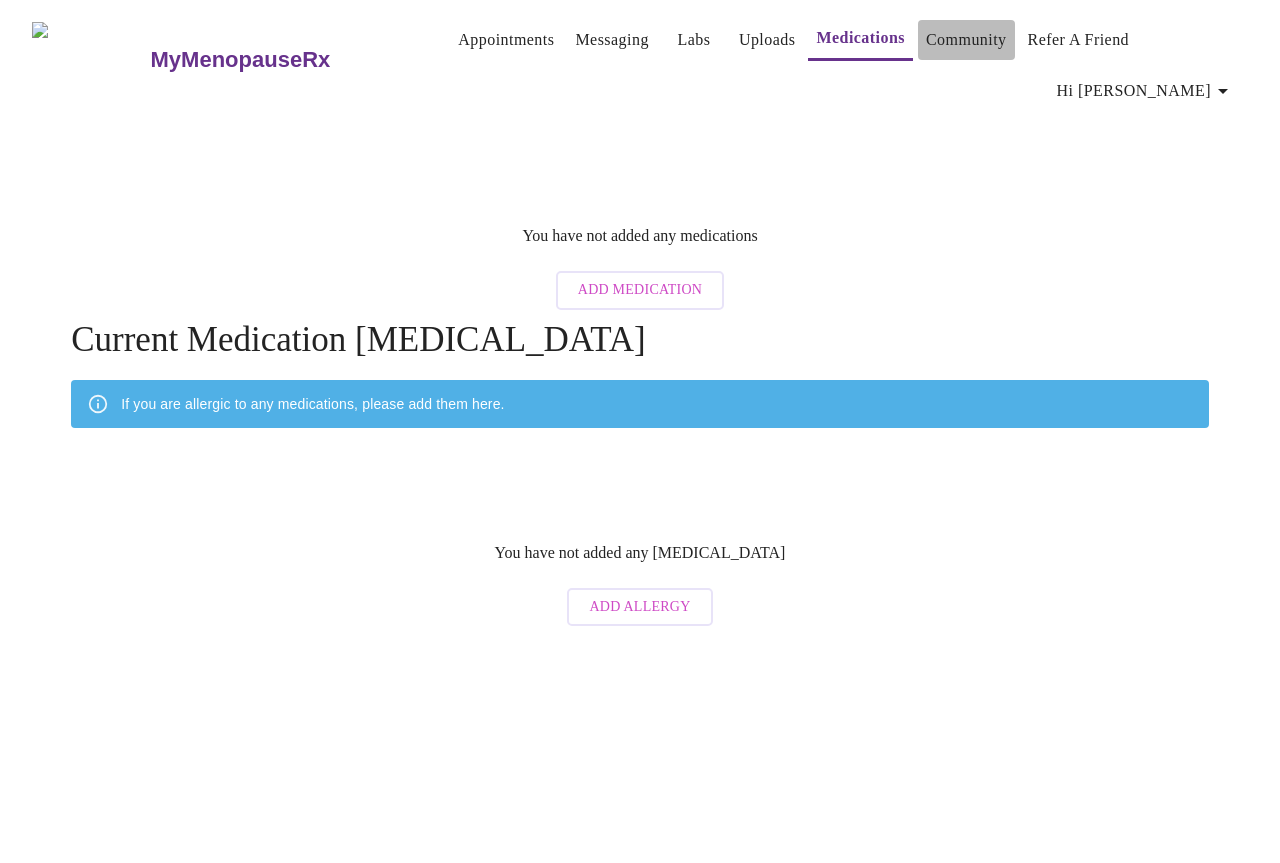 click on "Community" at bounding box center [966, 40] 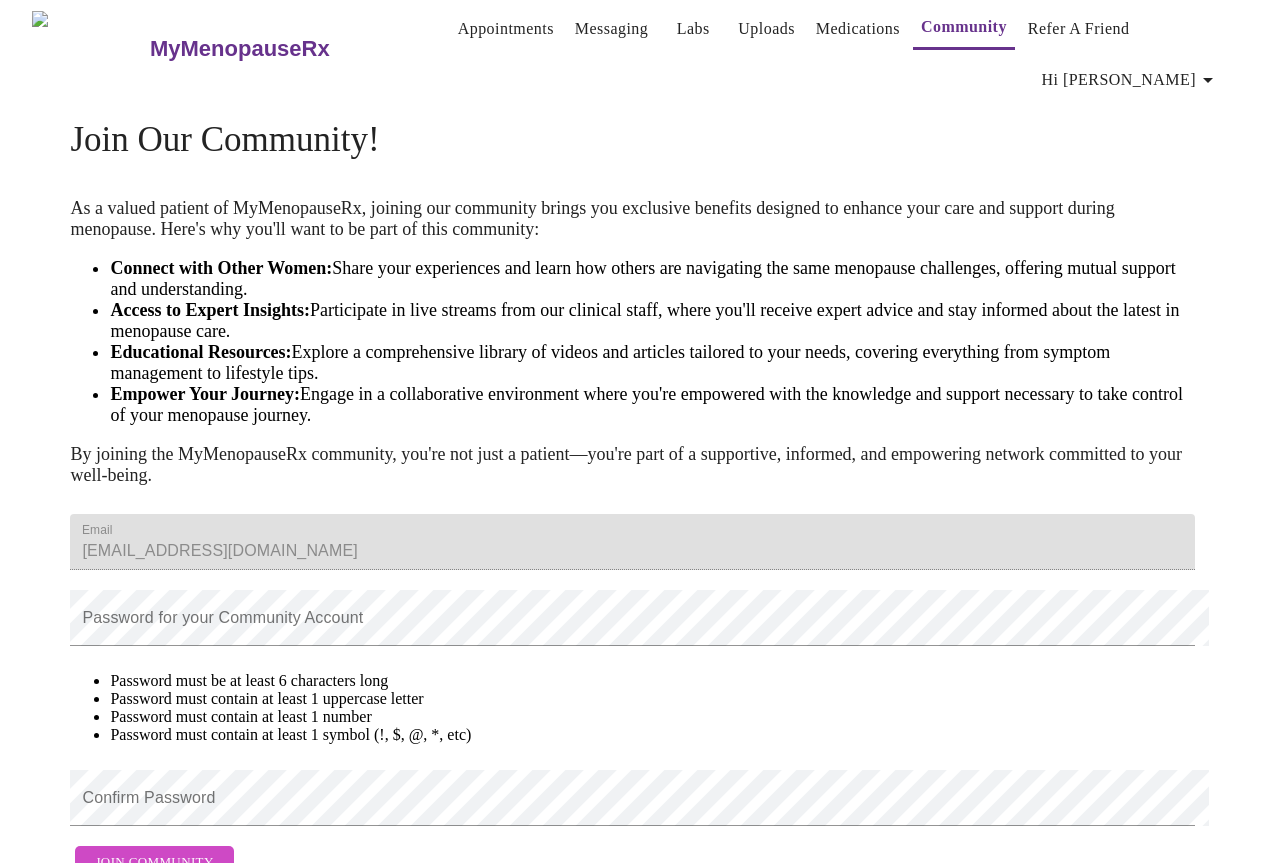 scroll, scrollTop: 0, scrollLeft: 0, axis: both 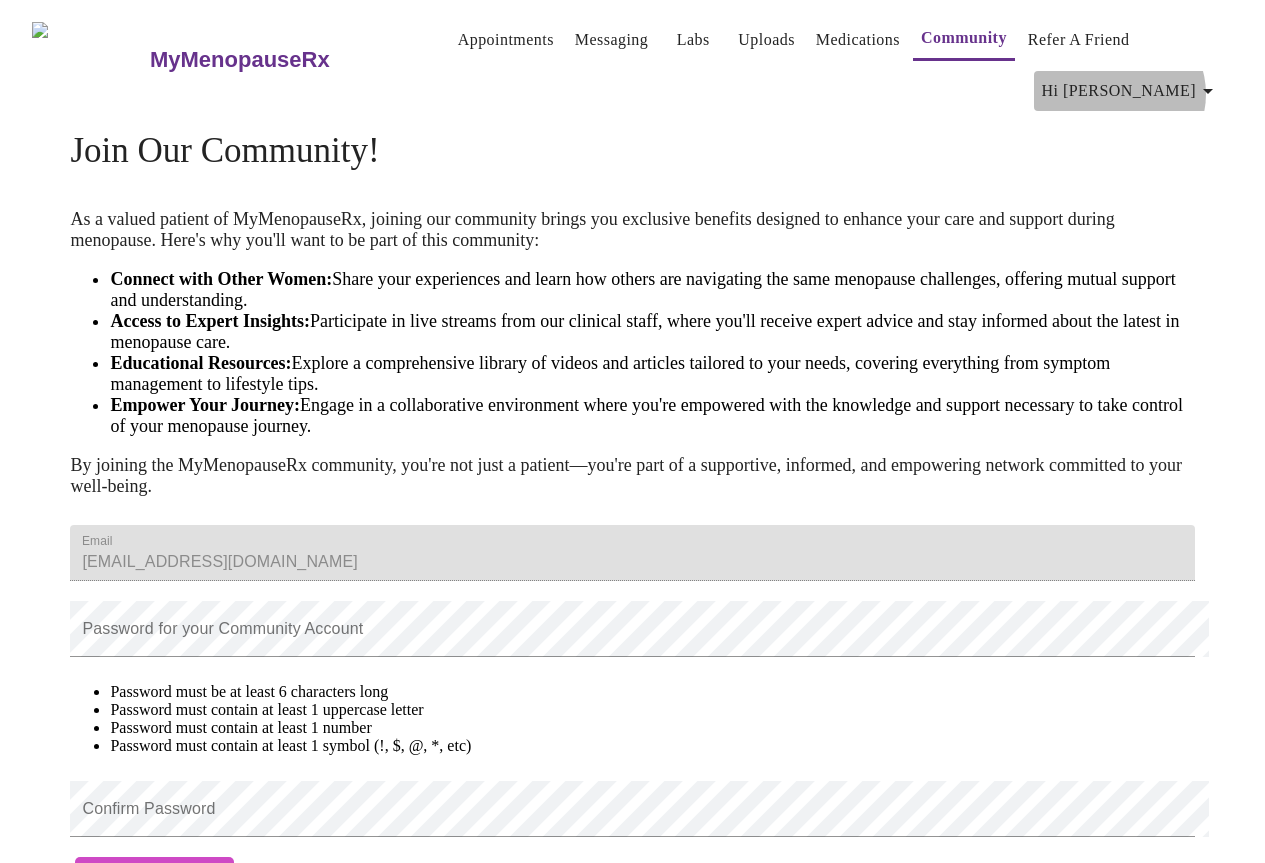 click 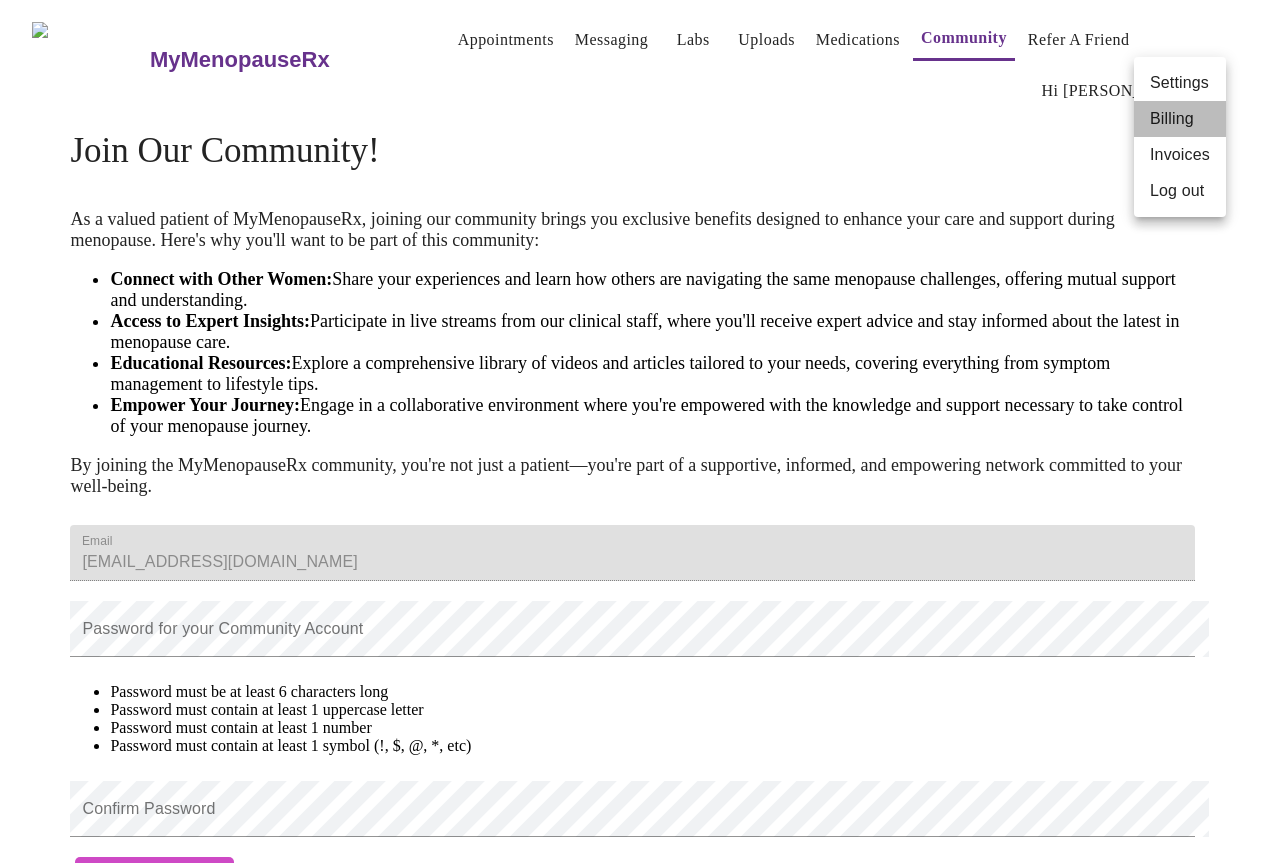 click on "Billing" at bounding box center [1180, 119] 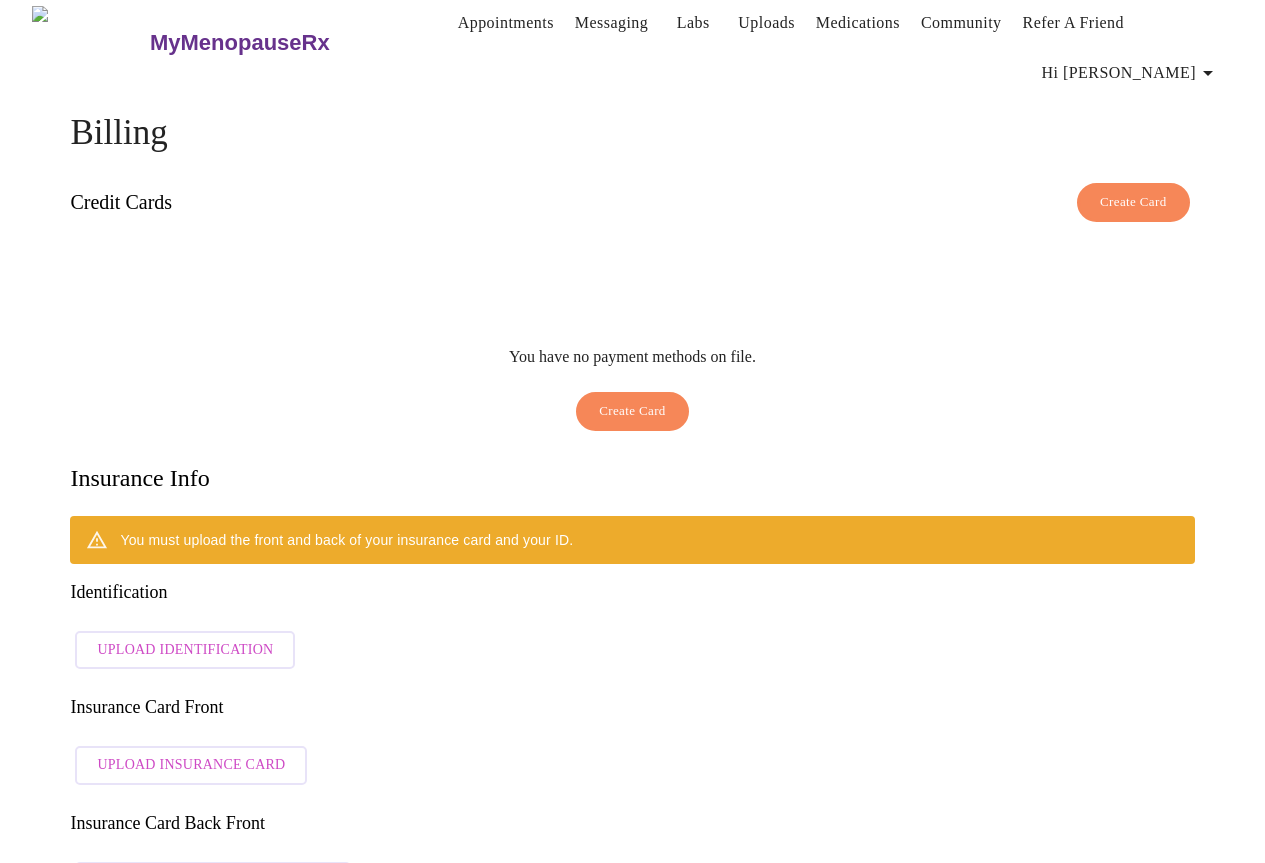 scroll, scrollTop: 0, scrollLeft: 0, axis: both 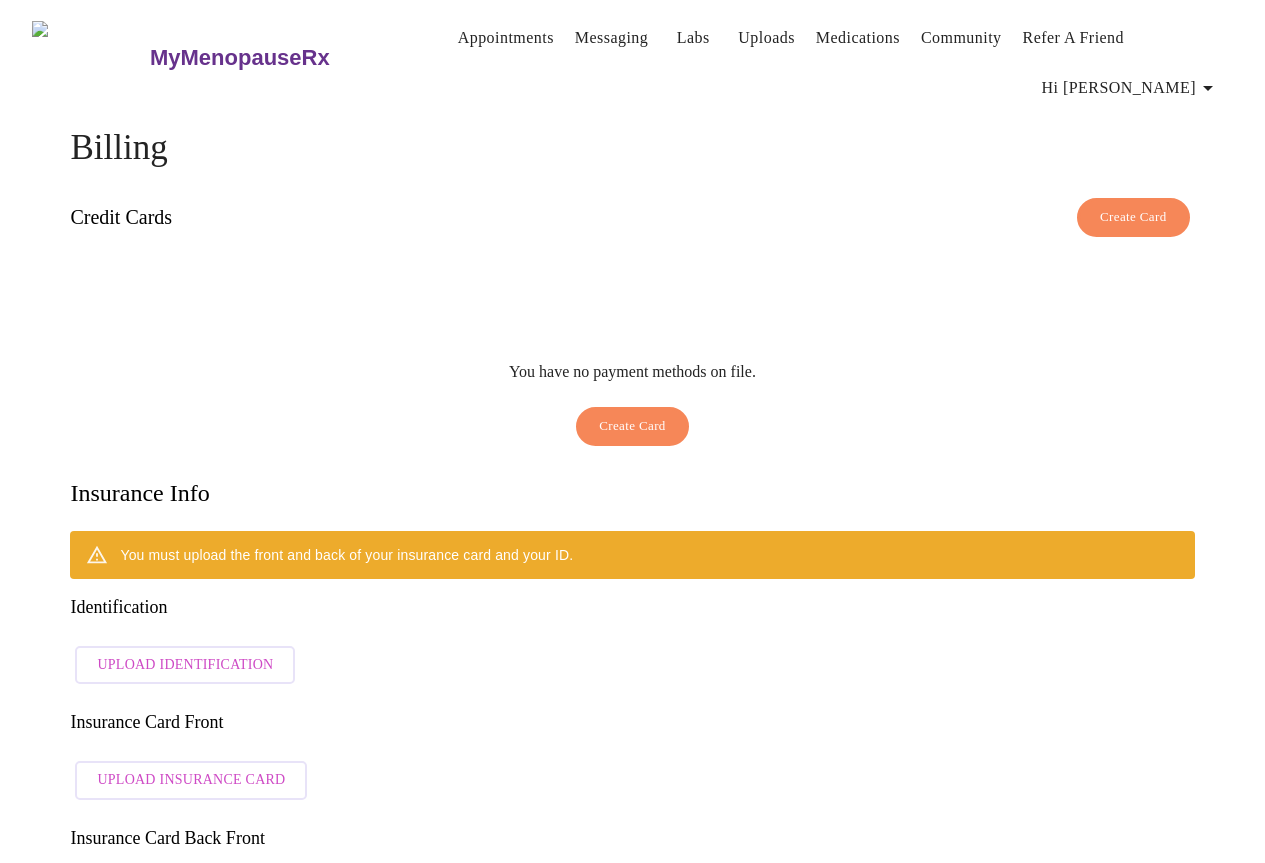 click on "MyMenopauseRx" at bounding box center (240, 58) 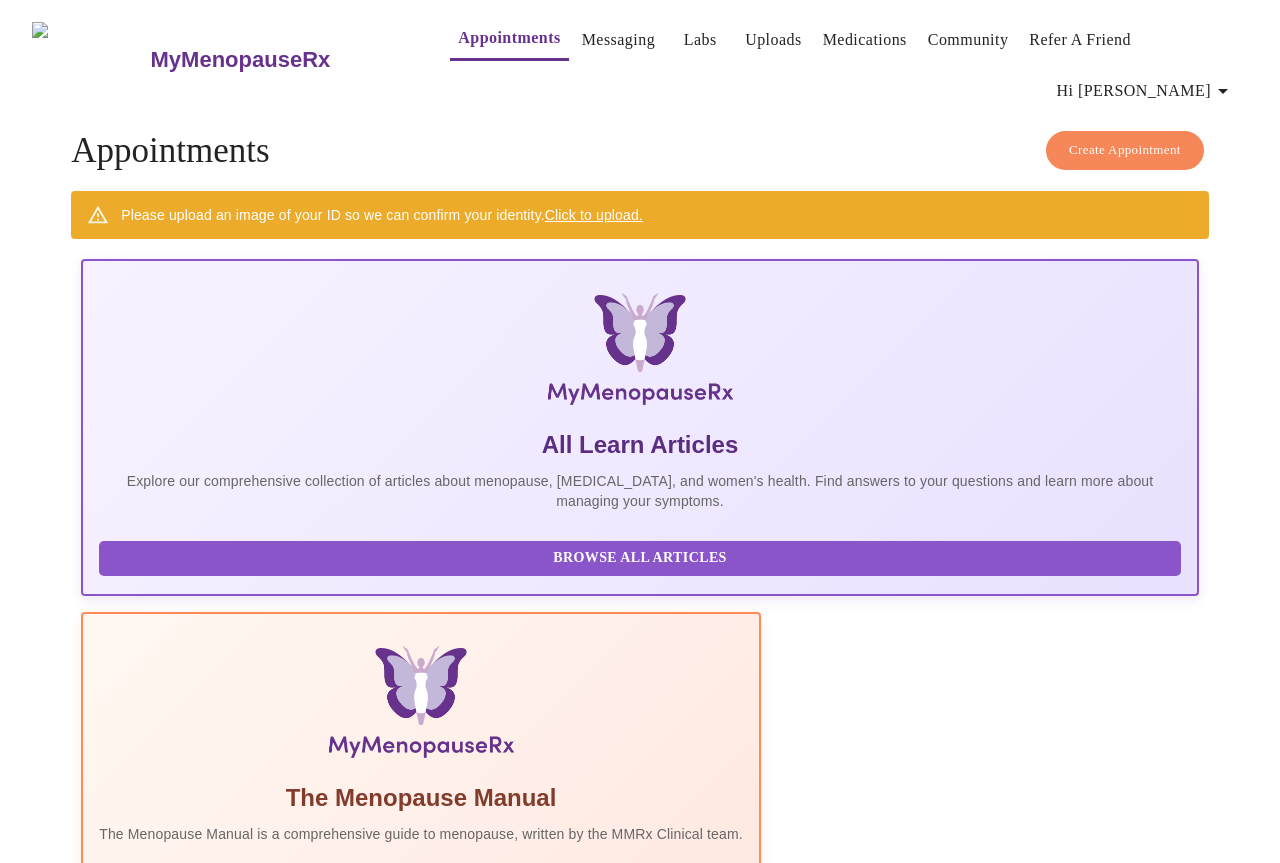 click on "8 Most Common [MEDICAL_DATA] Myths" at bounding box center (767, 1246) 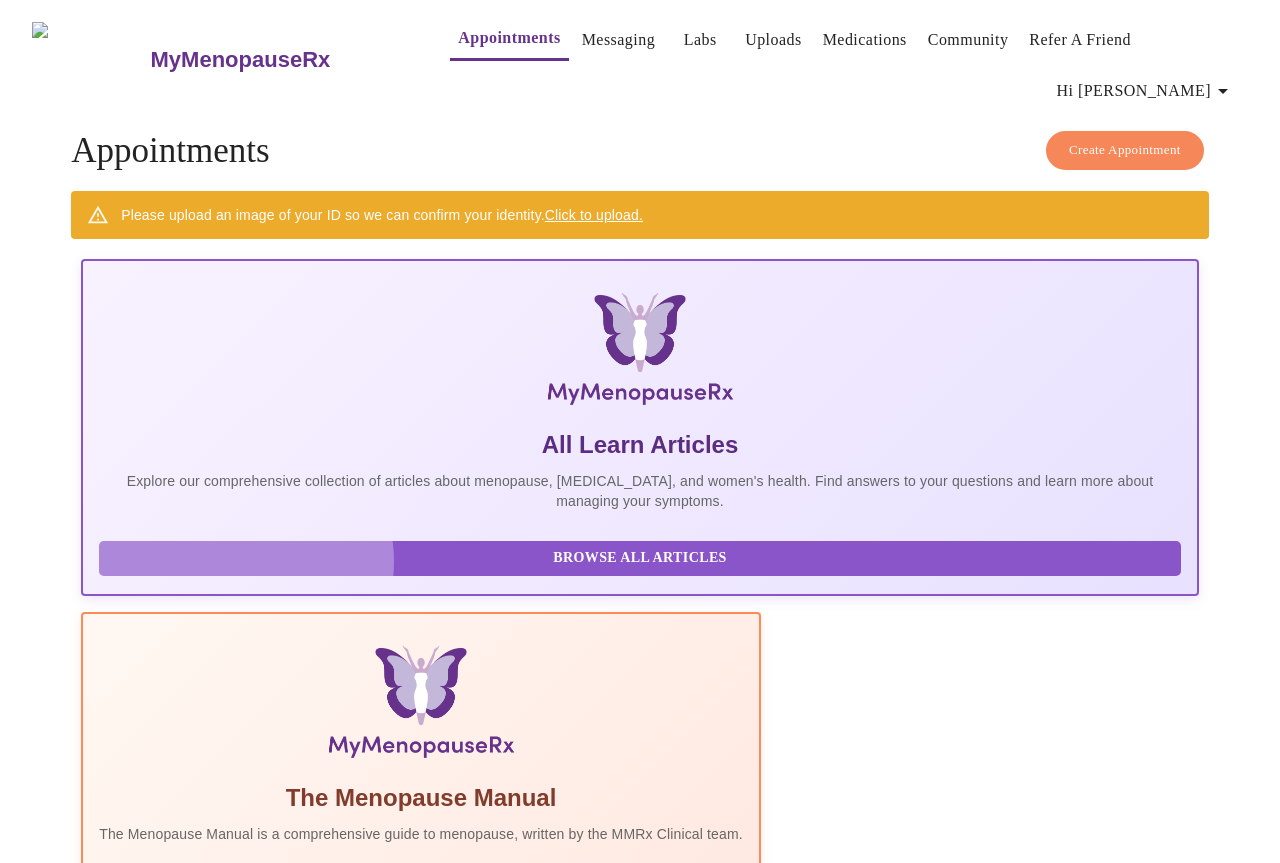 click on "Browse All Articles" at bounding box center [640, 558] 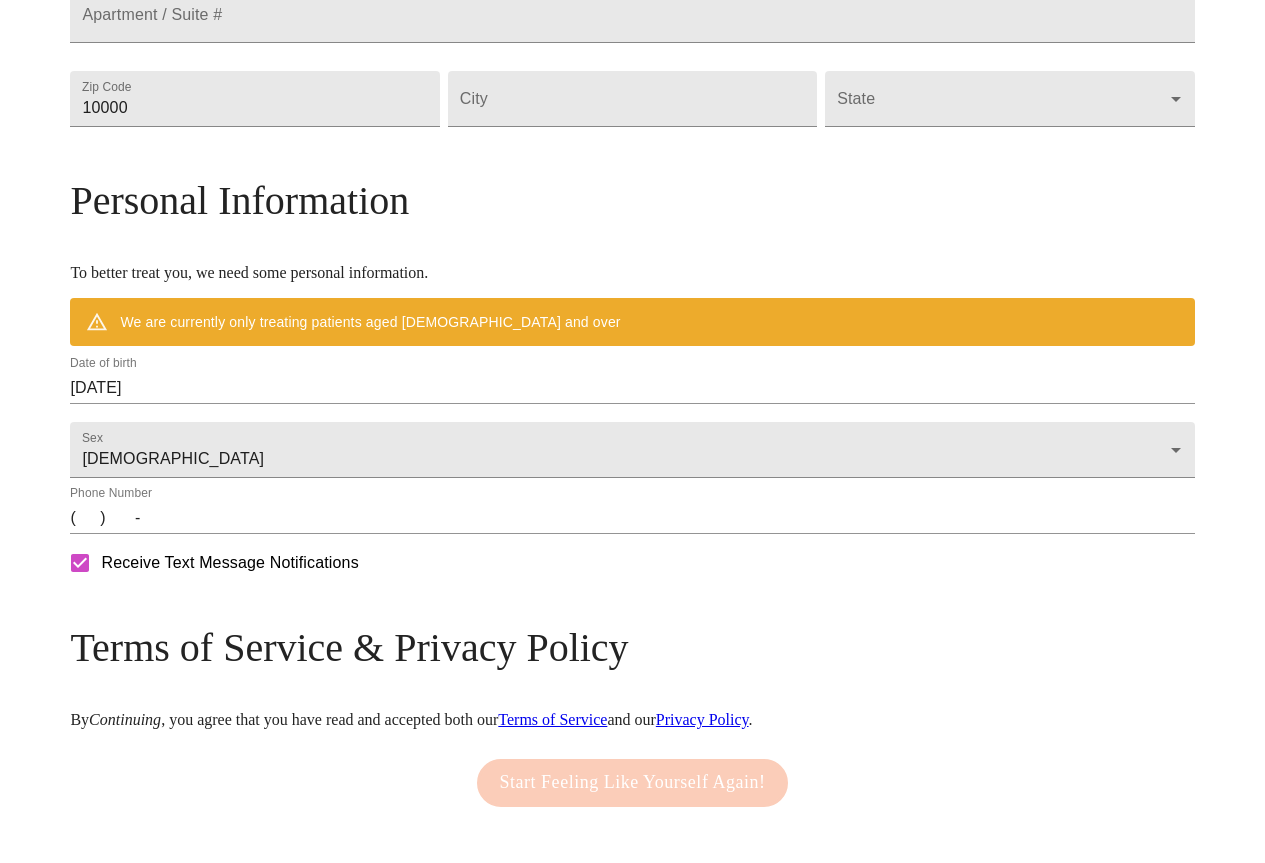scroll, scrollTop: 311, scrollLeft: 0, axis: vertical 